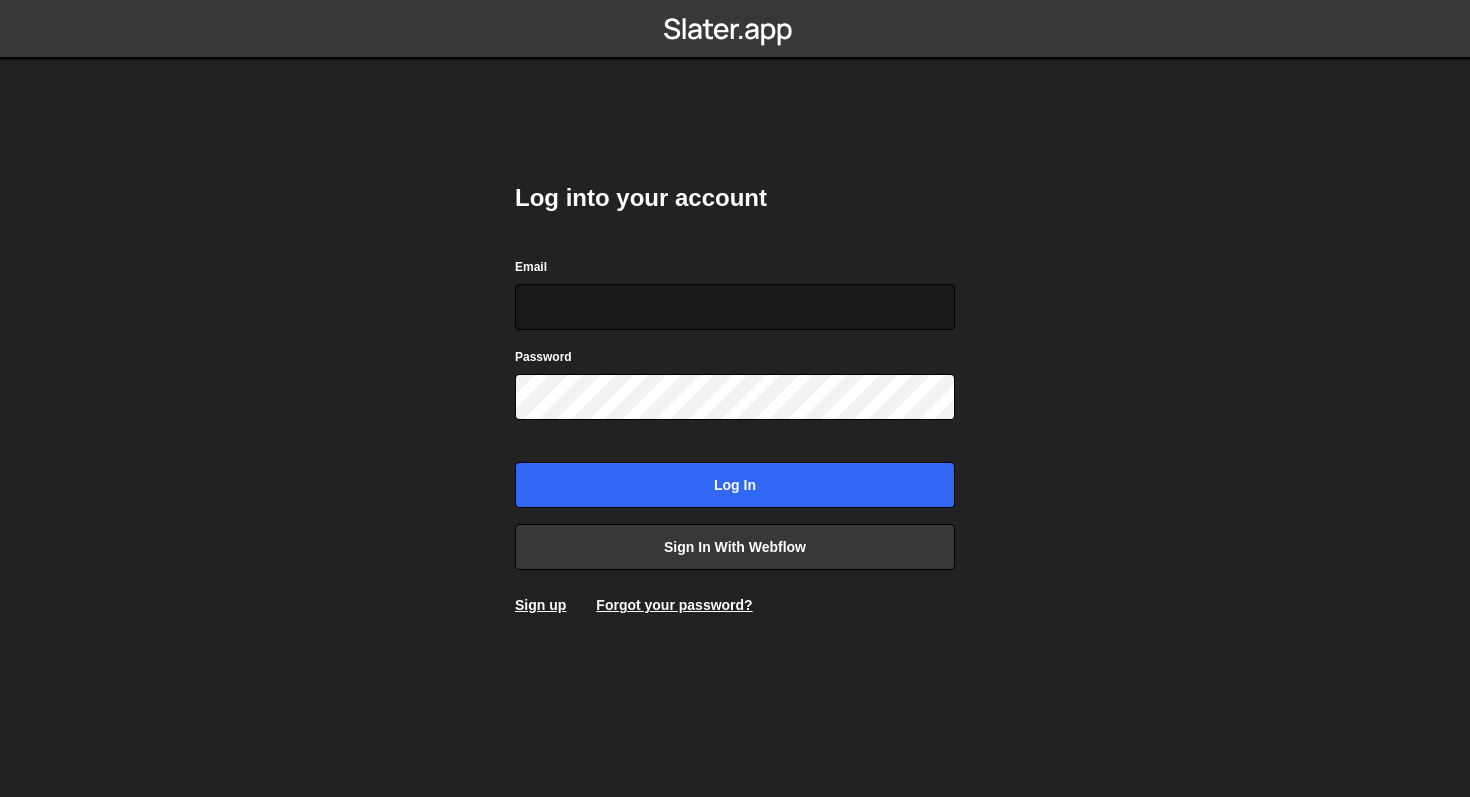 scroll, scrollTop: 0, scrollLeft: 0, axis: both 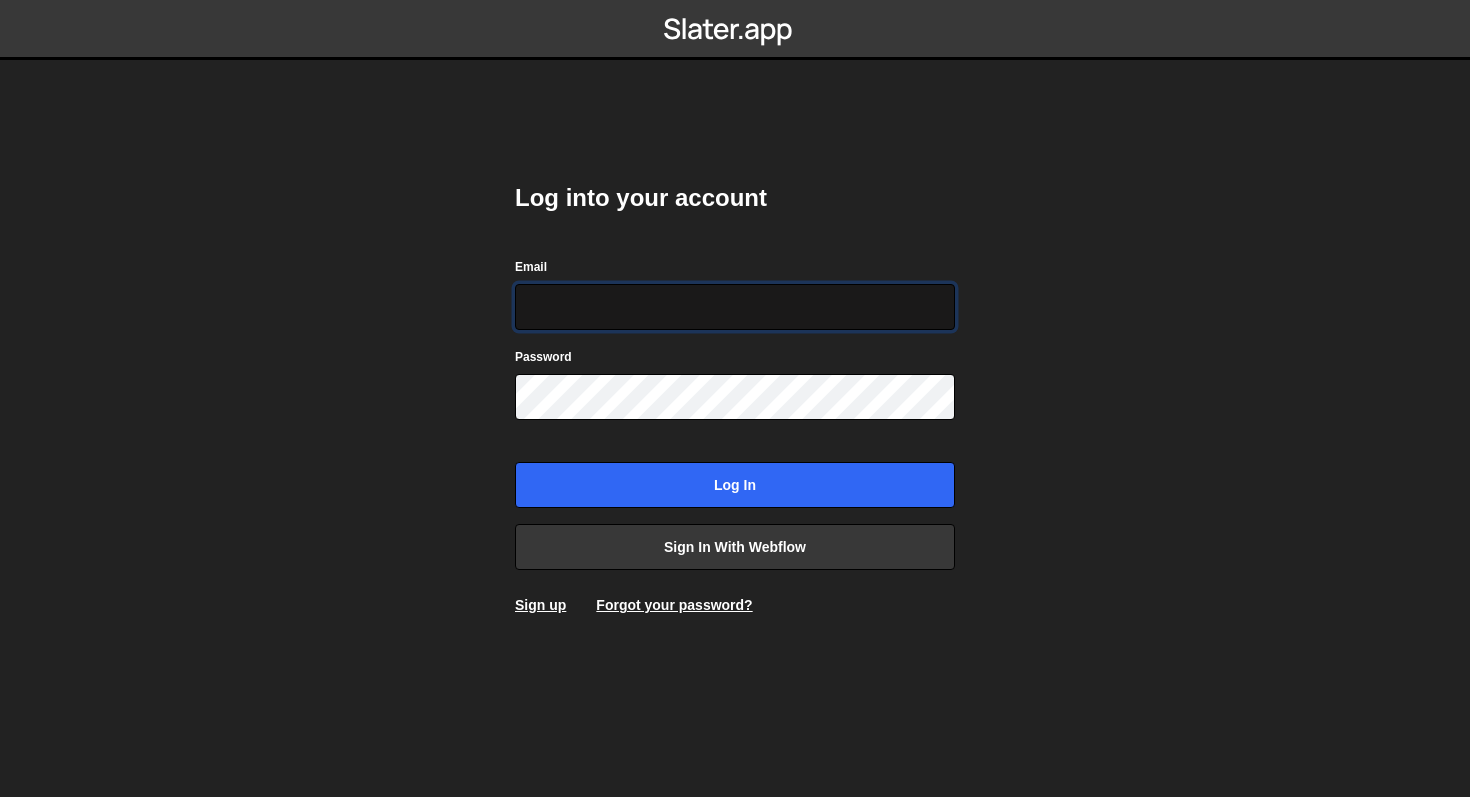 type on "[EMAIL]" 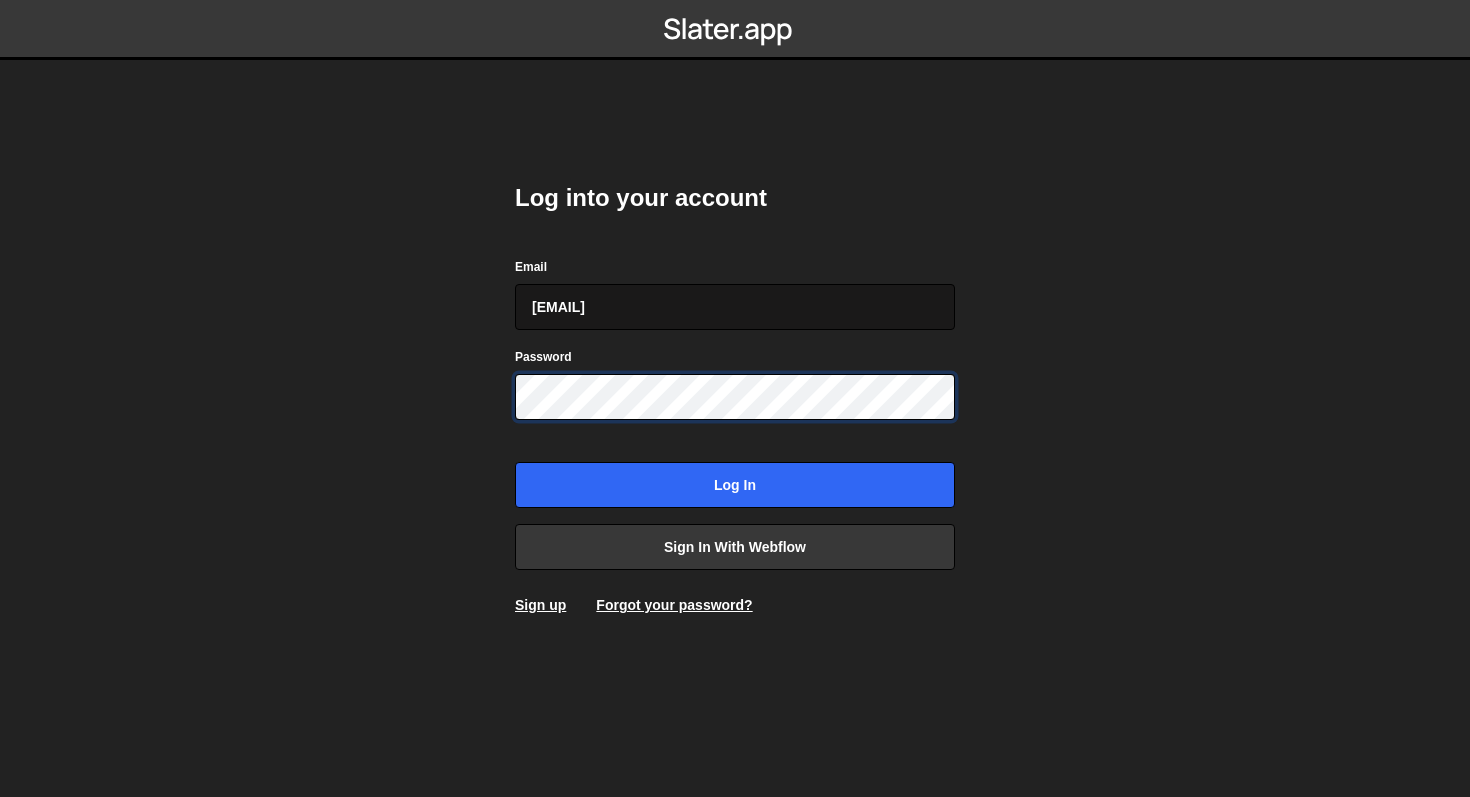 click on "Log in" at bounding box center [735, 485] 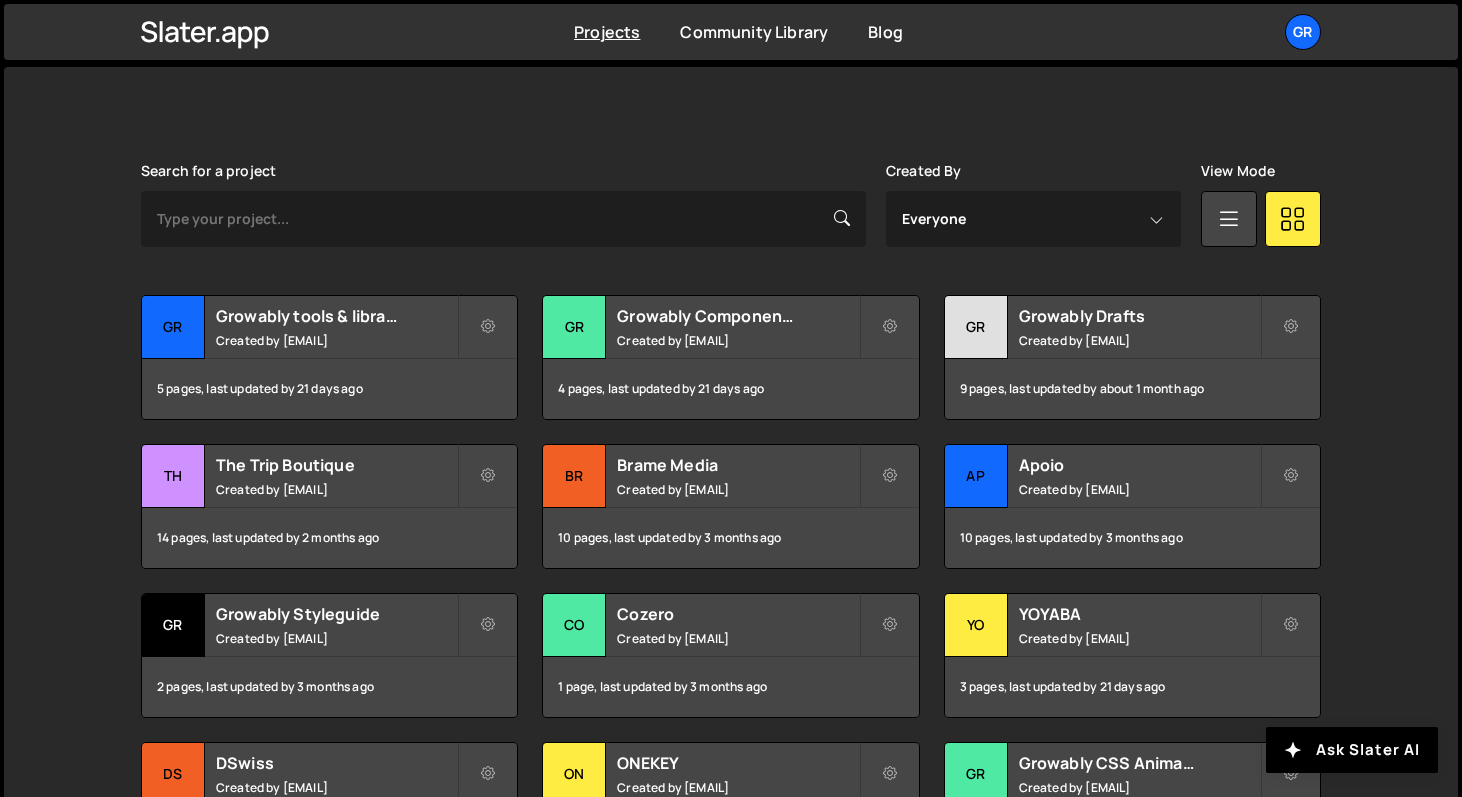 scroll, scrollTop: 534, scrollLeft: 0, axis: vertical 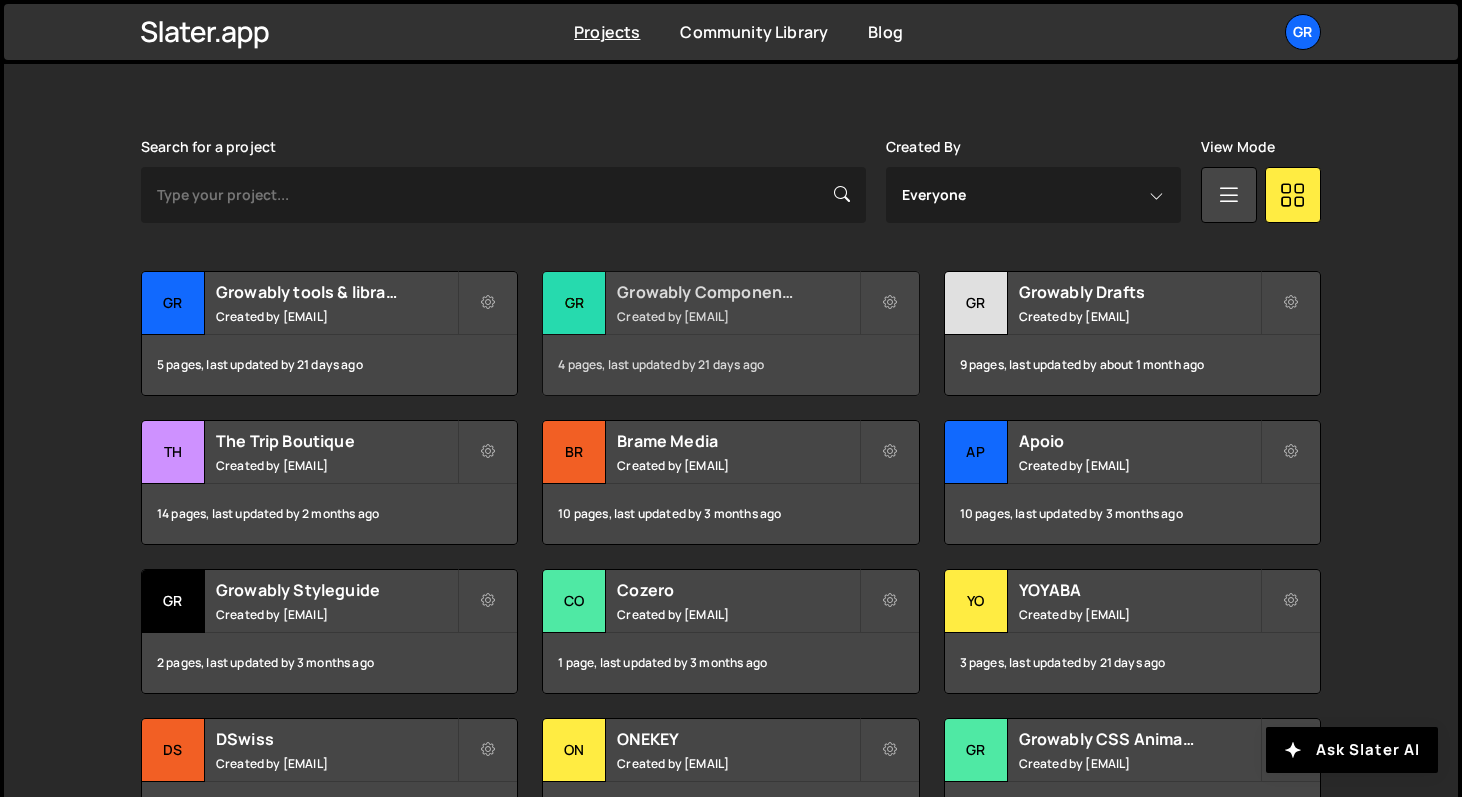 click on "Growably Component Library
Created by [EMAIL]" at bounding box center (730, 303) 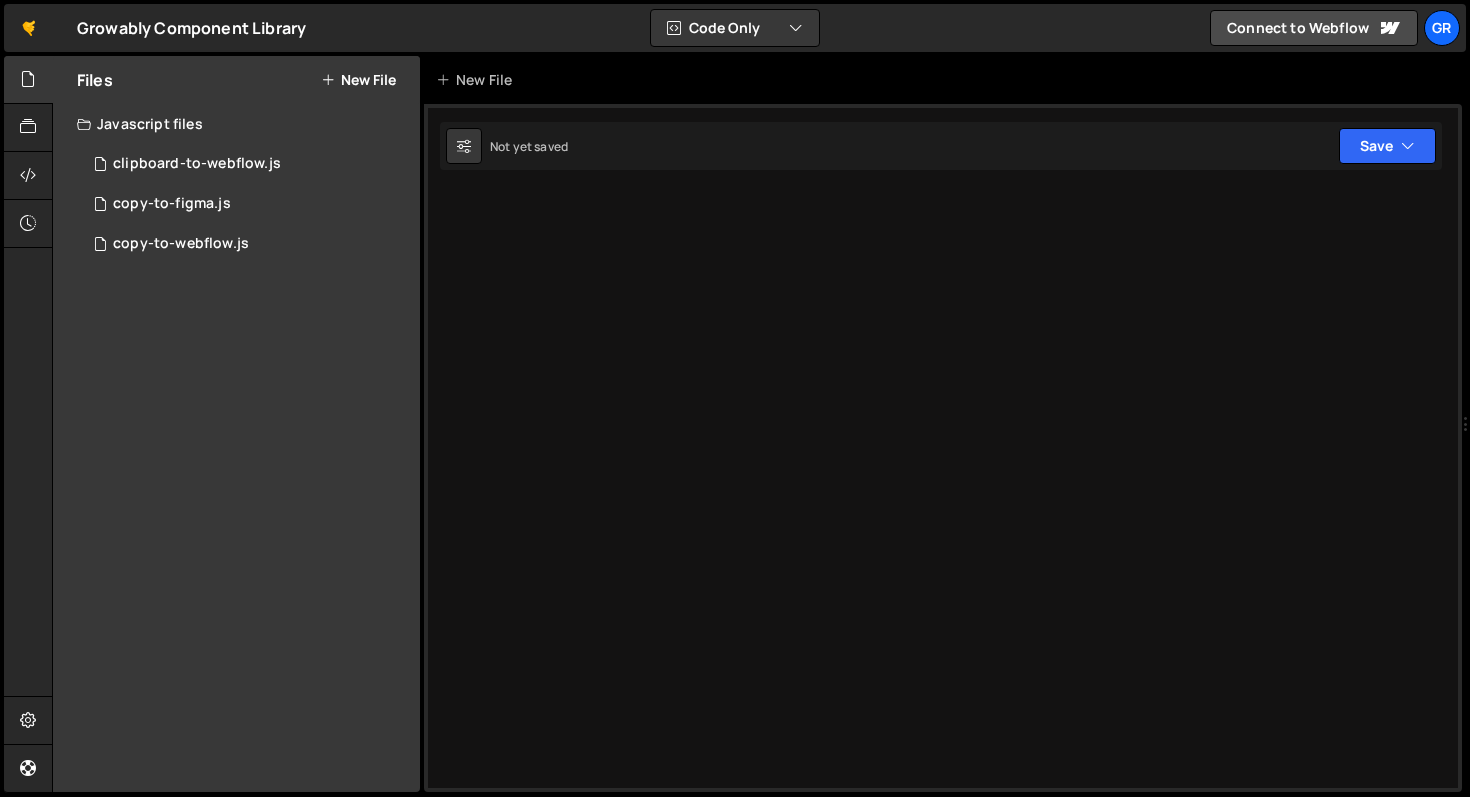 scroll, scrollTop: 0, scrollLeft: 0, axis: both 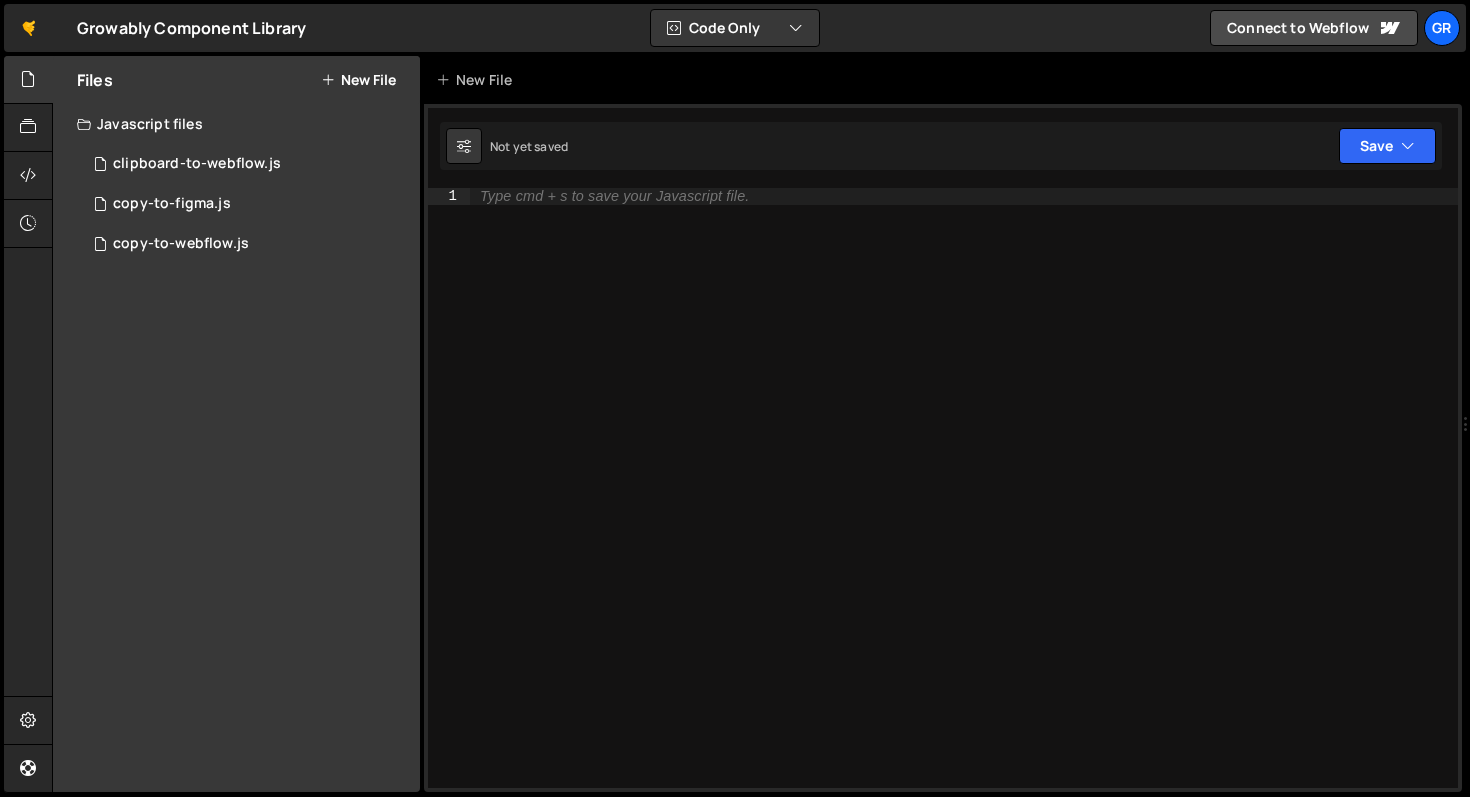 click at bounding box center [328, 80] 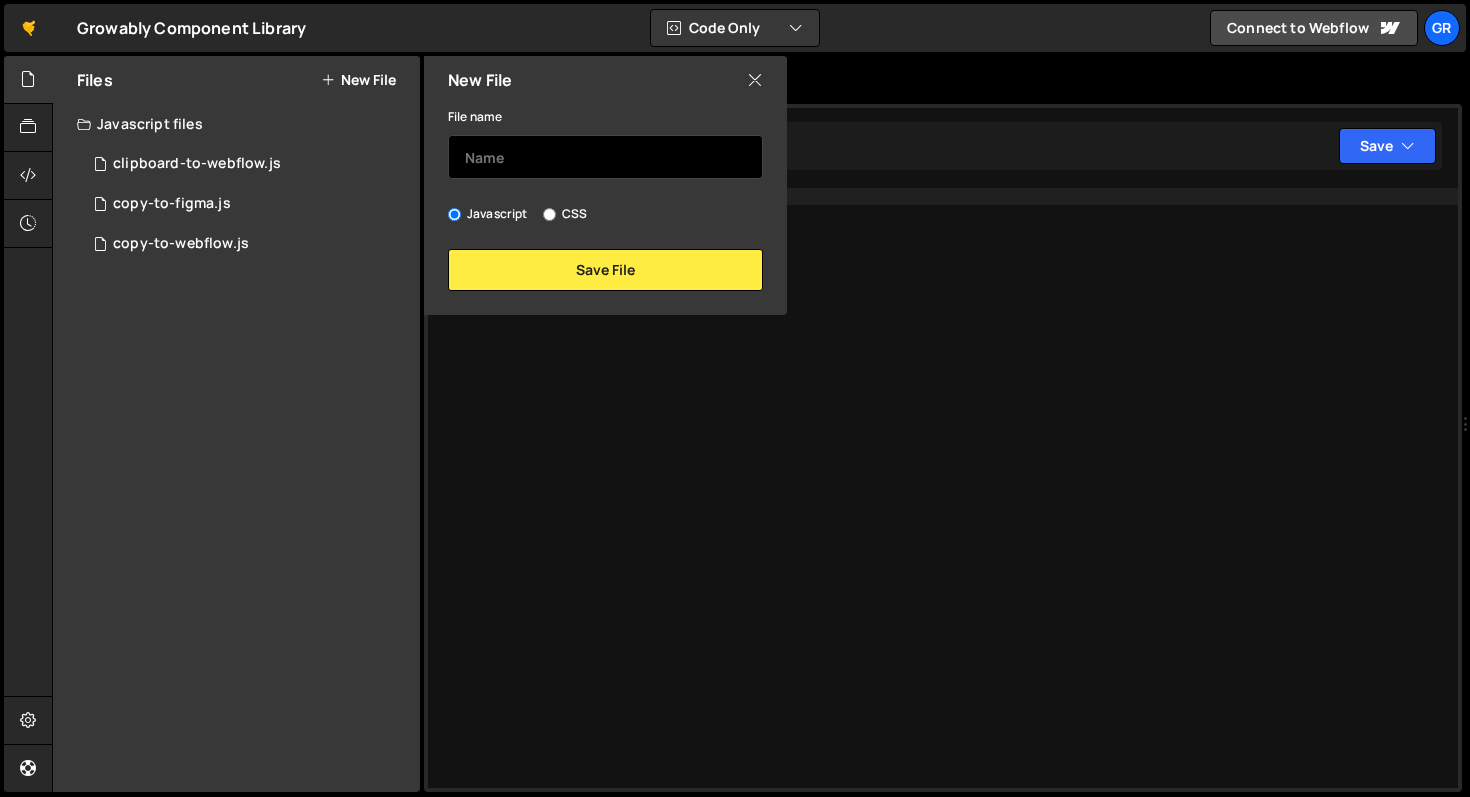 click at bounding box center (605, 157) 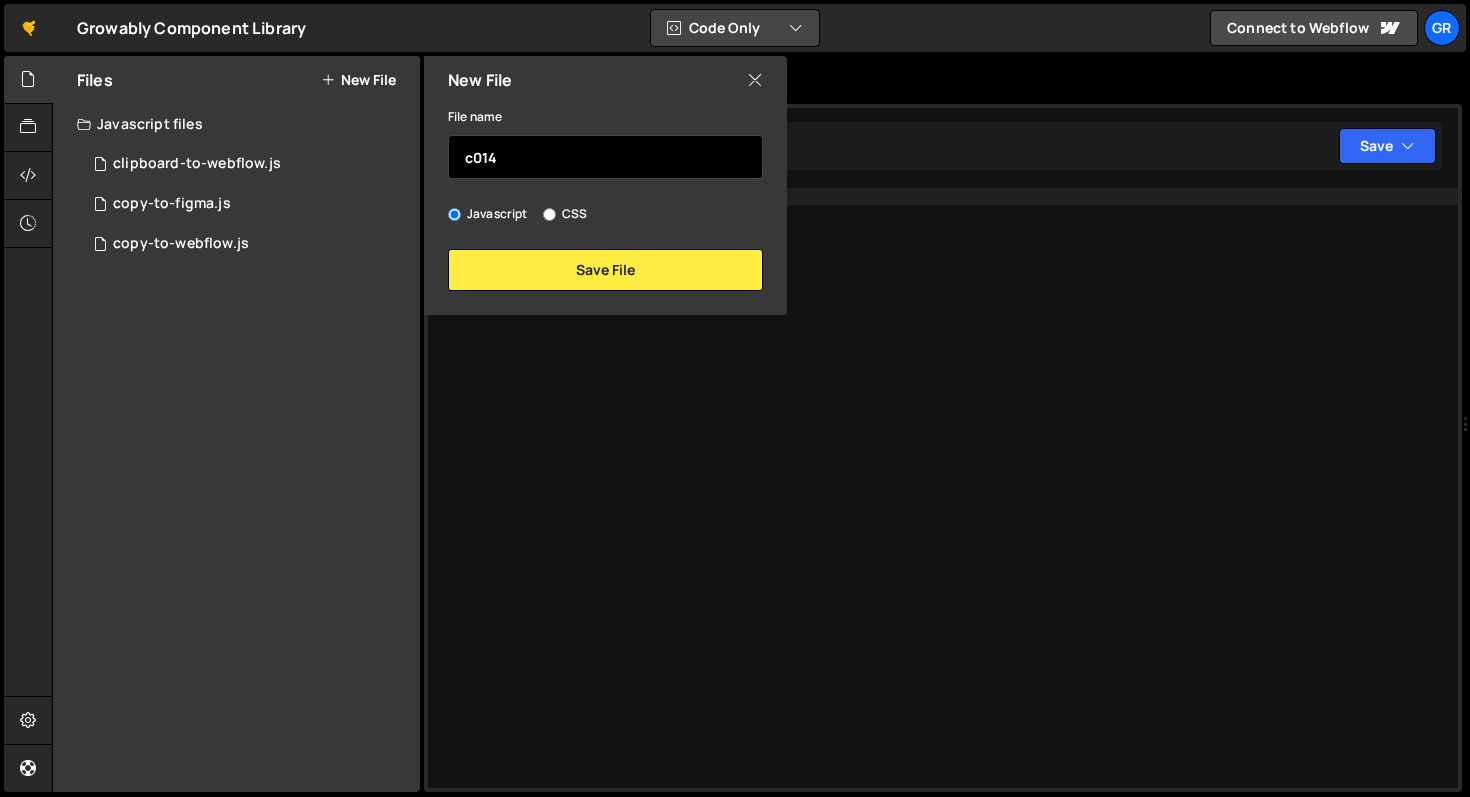 type on "c014" 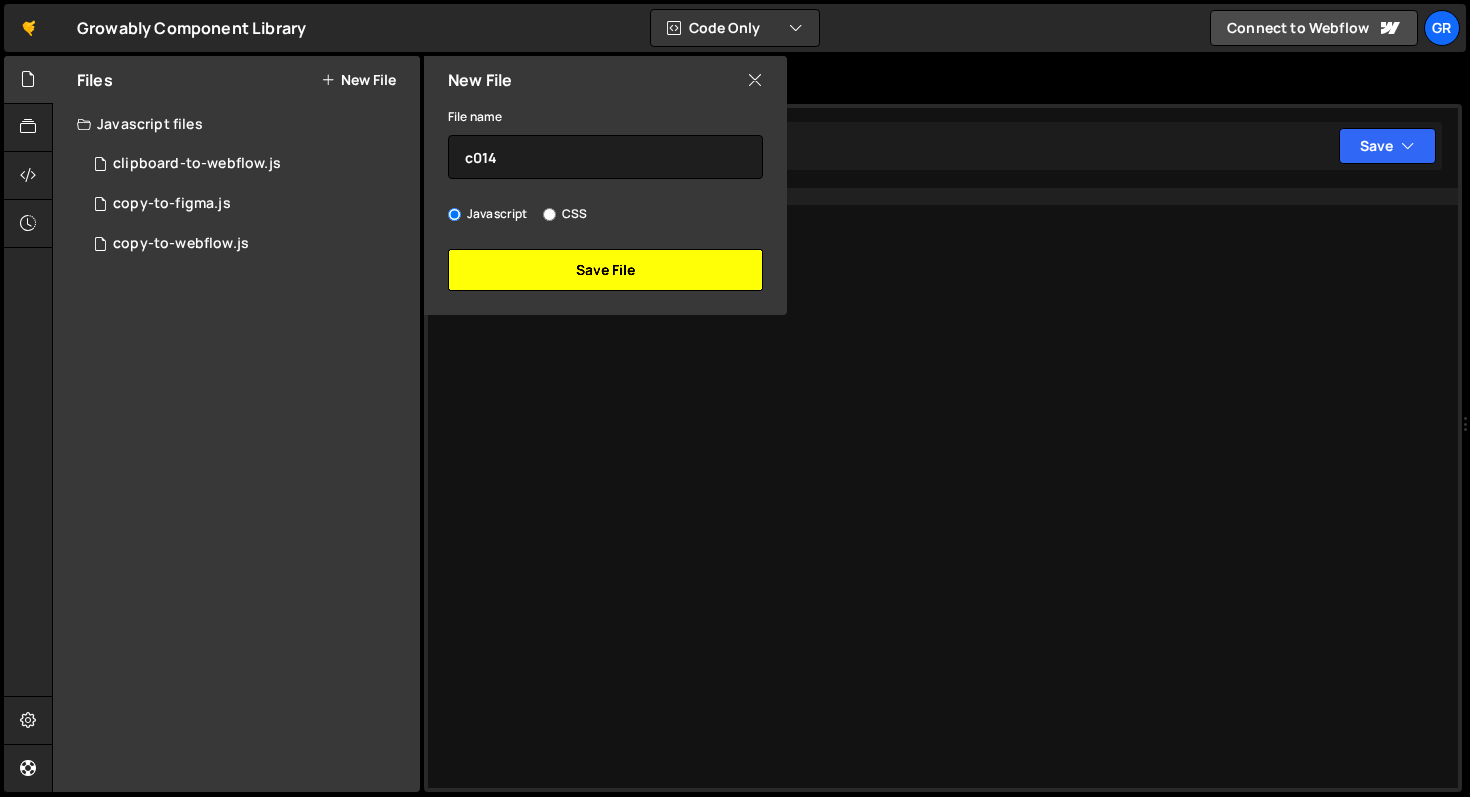 click on "Save File" at bounding box center (605, 270) 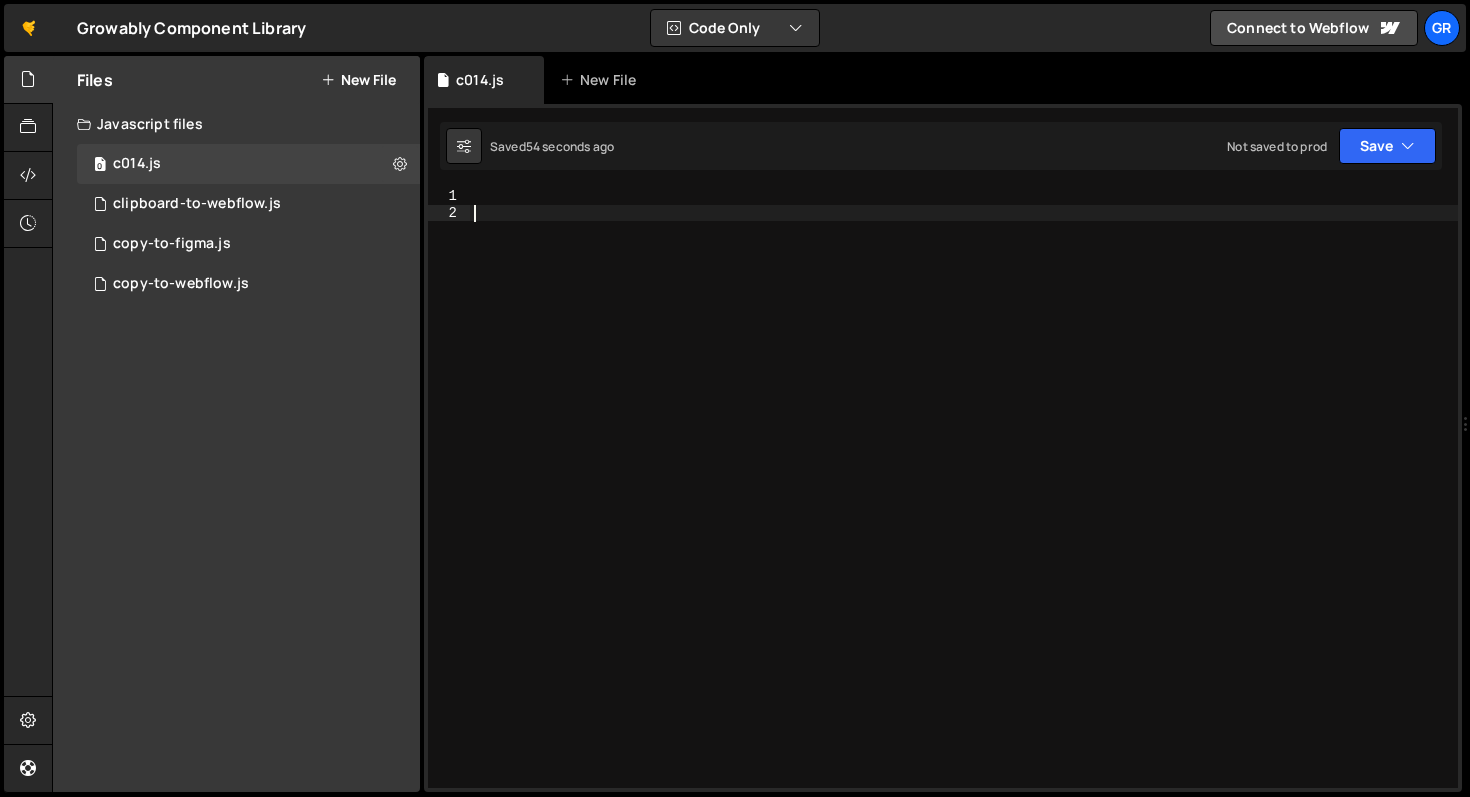 click at bounding box center (964, 504) 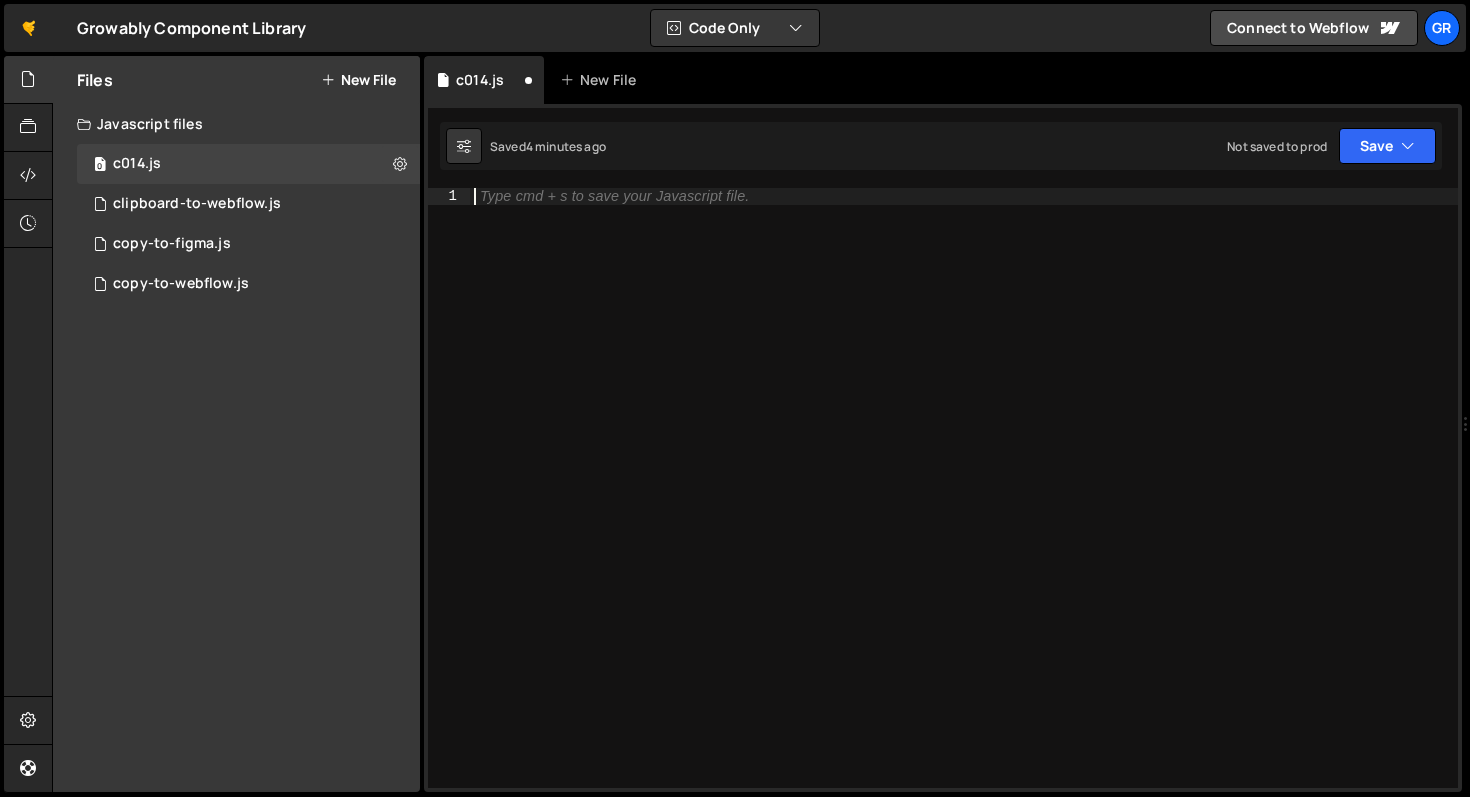 click on "Type cmd + s to save your Javascript file." at bounding box center (964, 504) 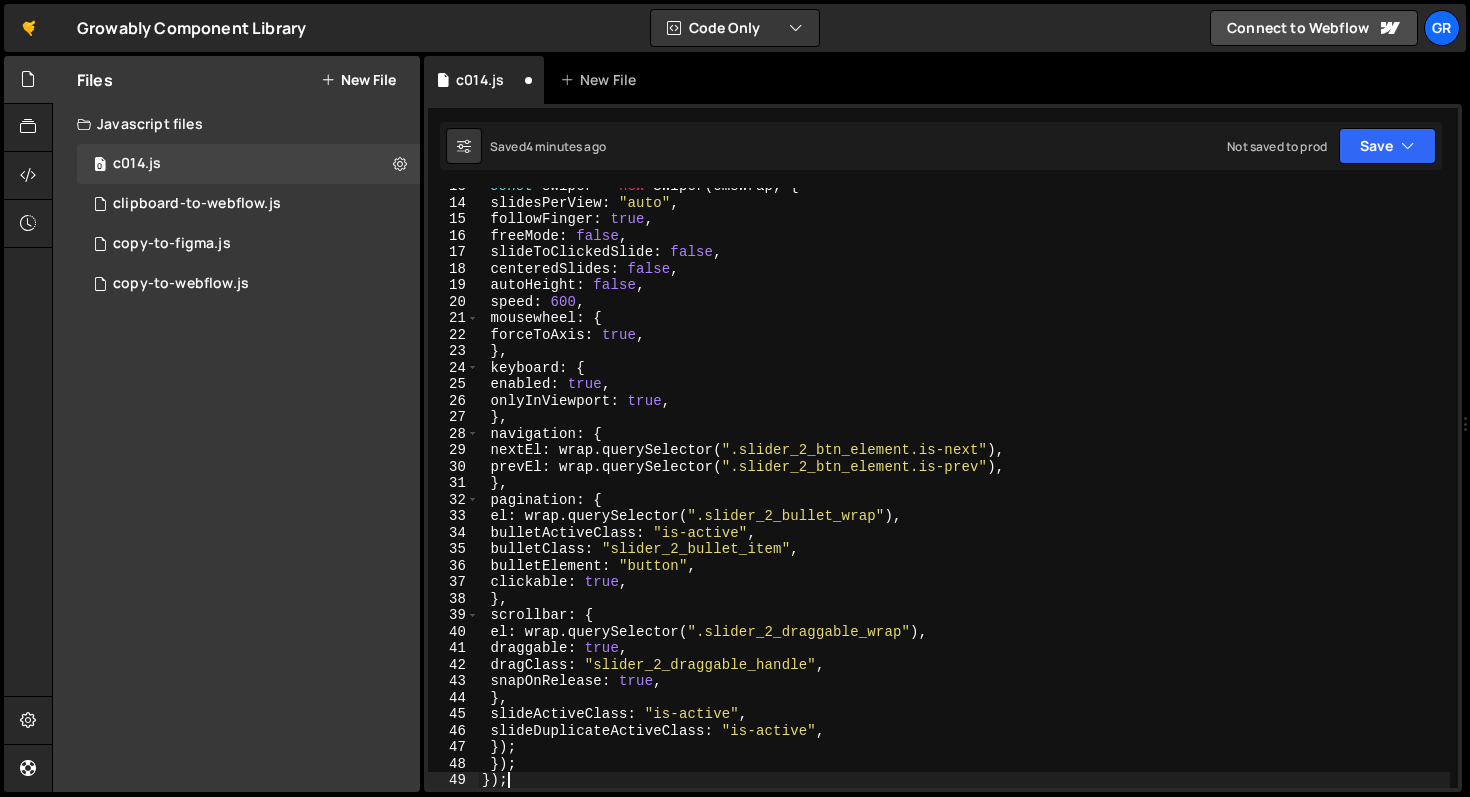 scroll, scrollTop: 208, scrollLeft: 0, axis: vertical 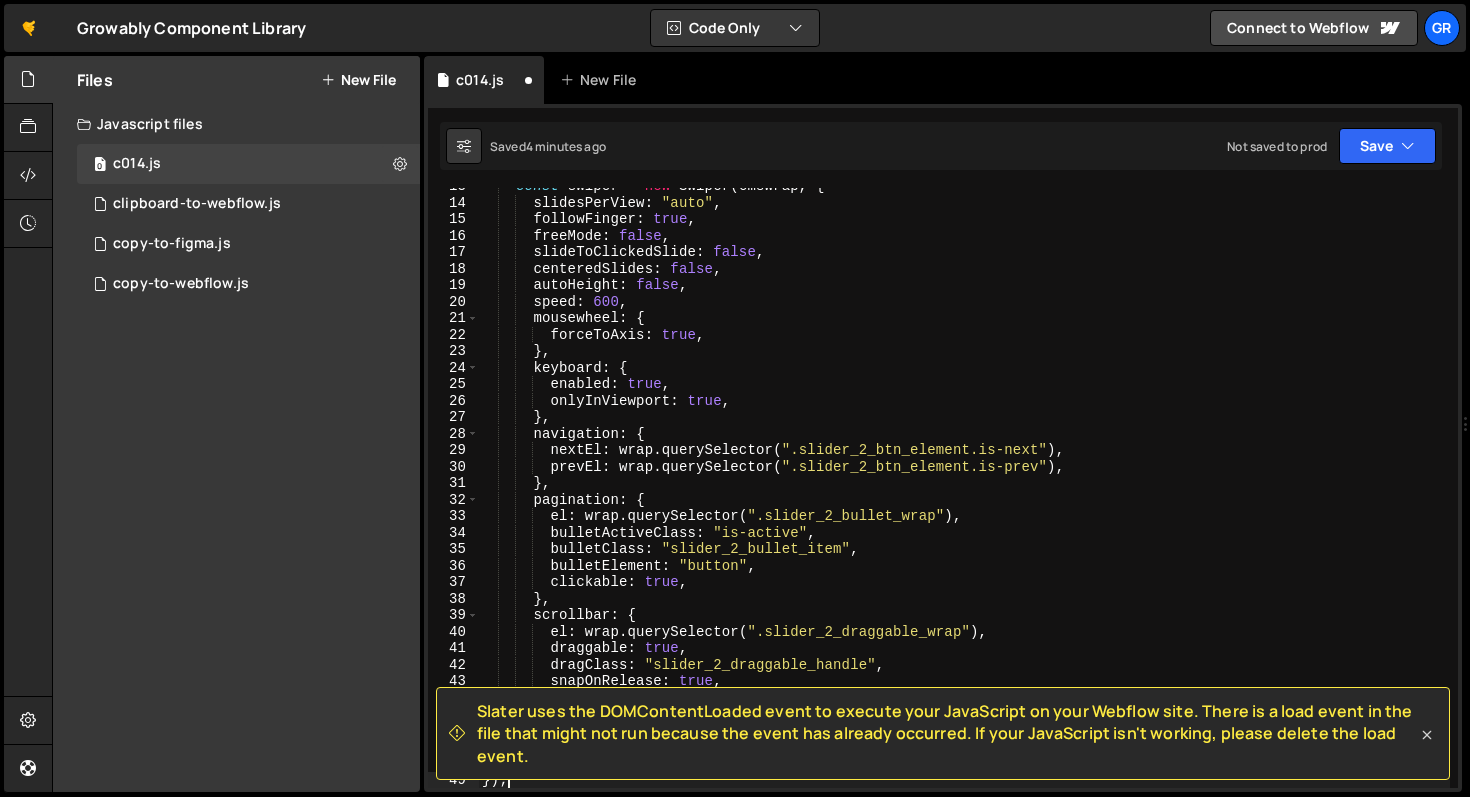 click 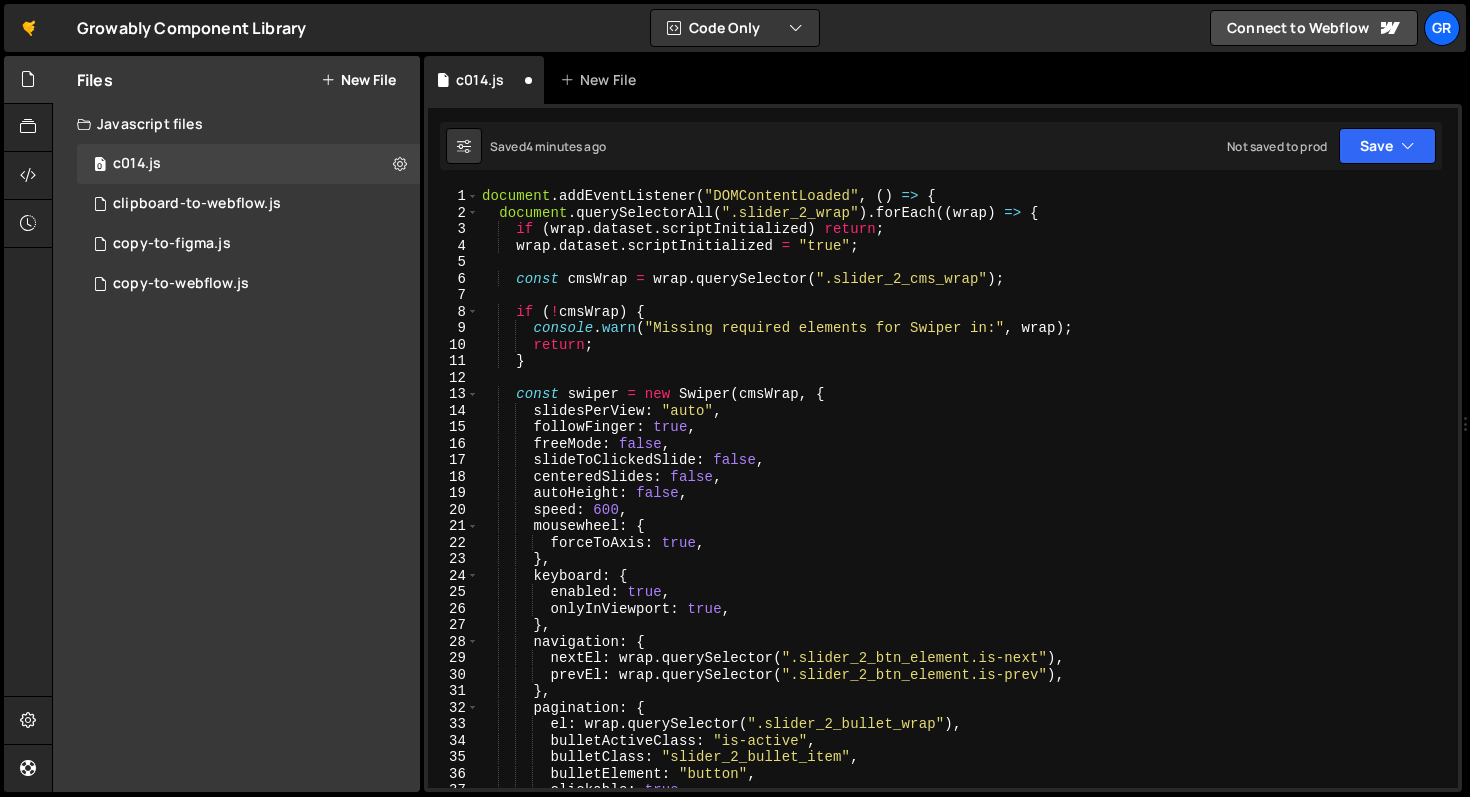 scroll, scrollTop: 0, scrollLeft: 0, axis: both 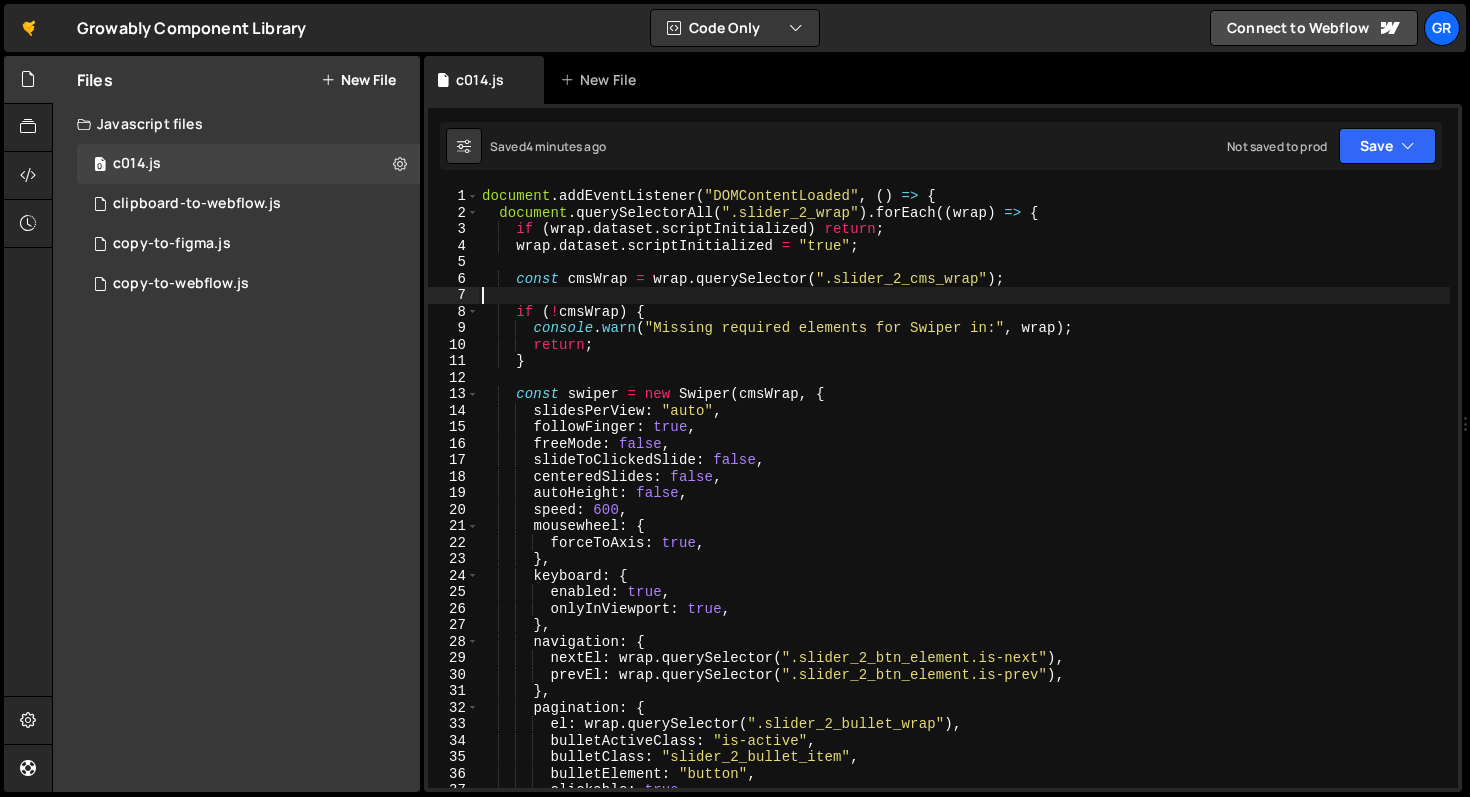 click on "document . addEventListener ( "DOMContentLoaded" ,   ( )   =>   {    document . querySelectorAll ( ".slider_2_wrap" ) . forEach (( wrap )   =>   {       if   ( wrap . dataset . scriptInitialized )   return ;       wrap . dataset . scriptInitialized   =   "true" ;       const   cmsWrap   =   wrap . querySelector ( ".slider_2_cms_wrap" ) ;       if   ( ! cmsWrap )   {          console . warn ( "Missing required elements for Swiper in:" ,   wrap ) ;          return ;       }       const   swiper   =   new   Swiper ( cmsWrap ,   {          slidesPerView :   "auto" ,          followFinger :   true ,          freeMode :   false ,          slideToClickedSlide :   false ,          centeredSlides :   false ,          autoHeight :   false ,          speed :   600 ,          mousewheel :   {             forceToAxis :   true ,          } ,          keyboard :   {             enabled :   true ,             onlyInViewport :   true ,          } ,          navigation :   {             nextEl :   wrap . querySelector ( ) ," at bounding box center [964, 504] 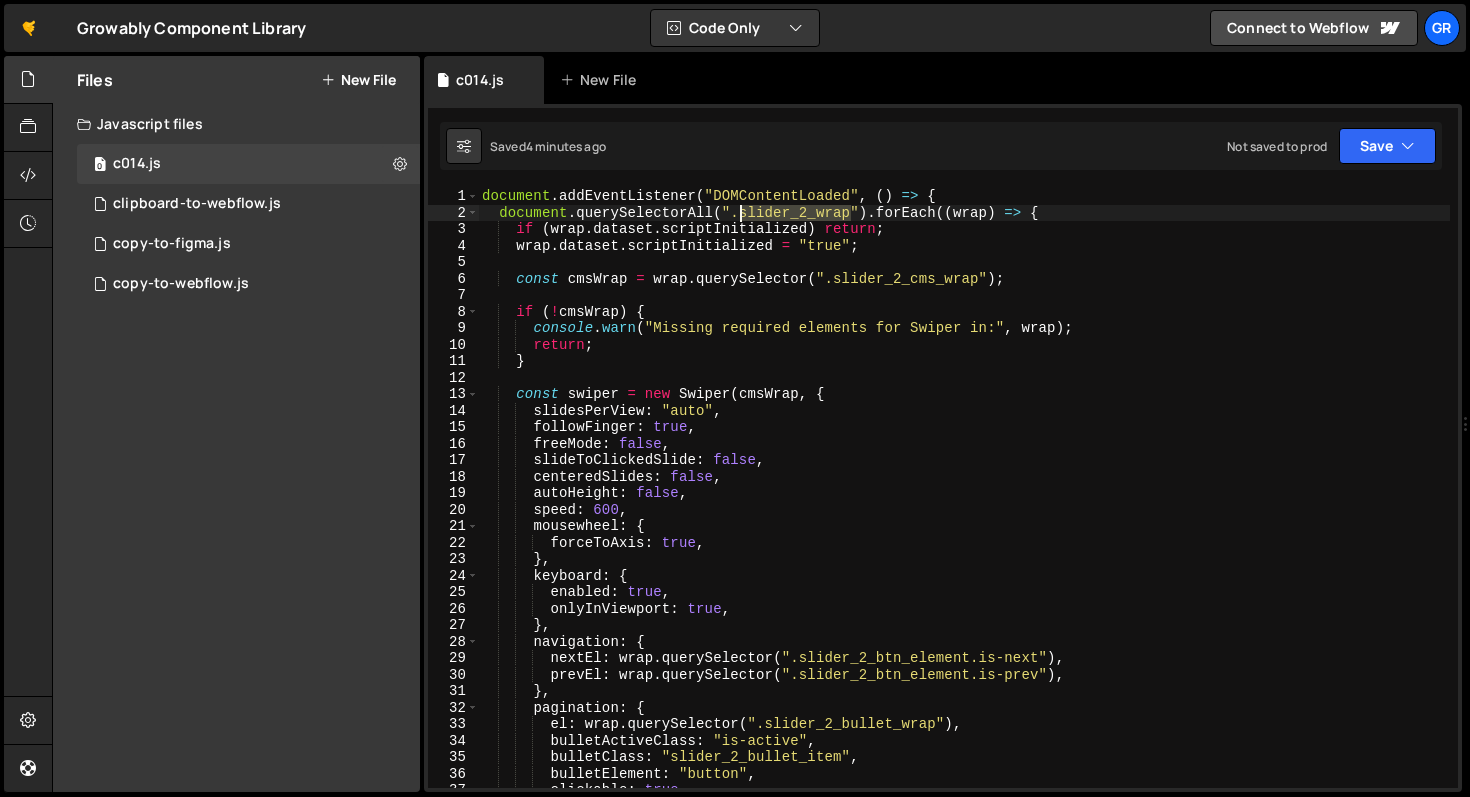 drag, startPoint x: 850, startPoint y: 218, endPoint x: 740, endPoint y: 217, distance: 110.00455 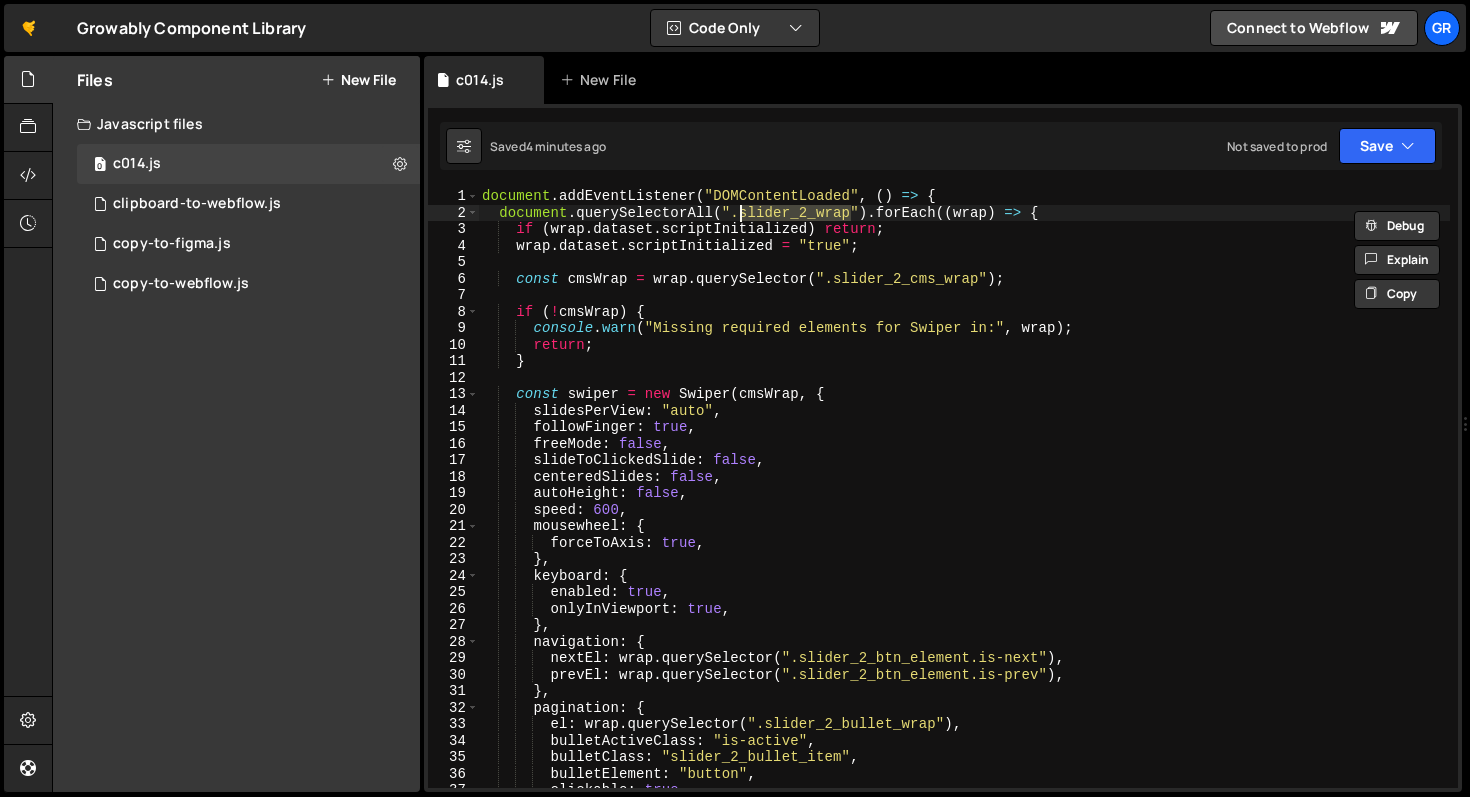 paste on "c014" 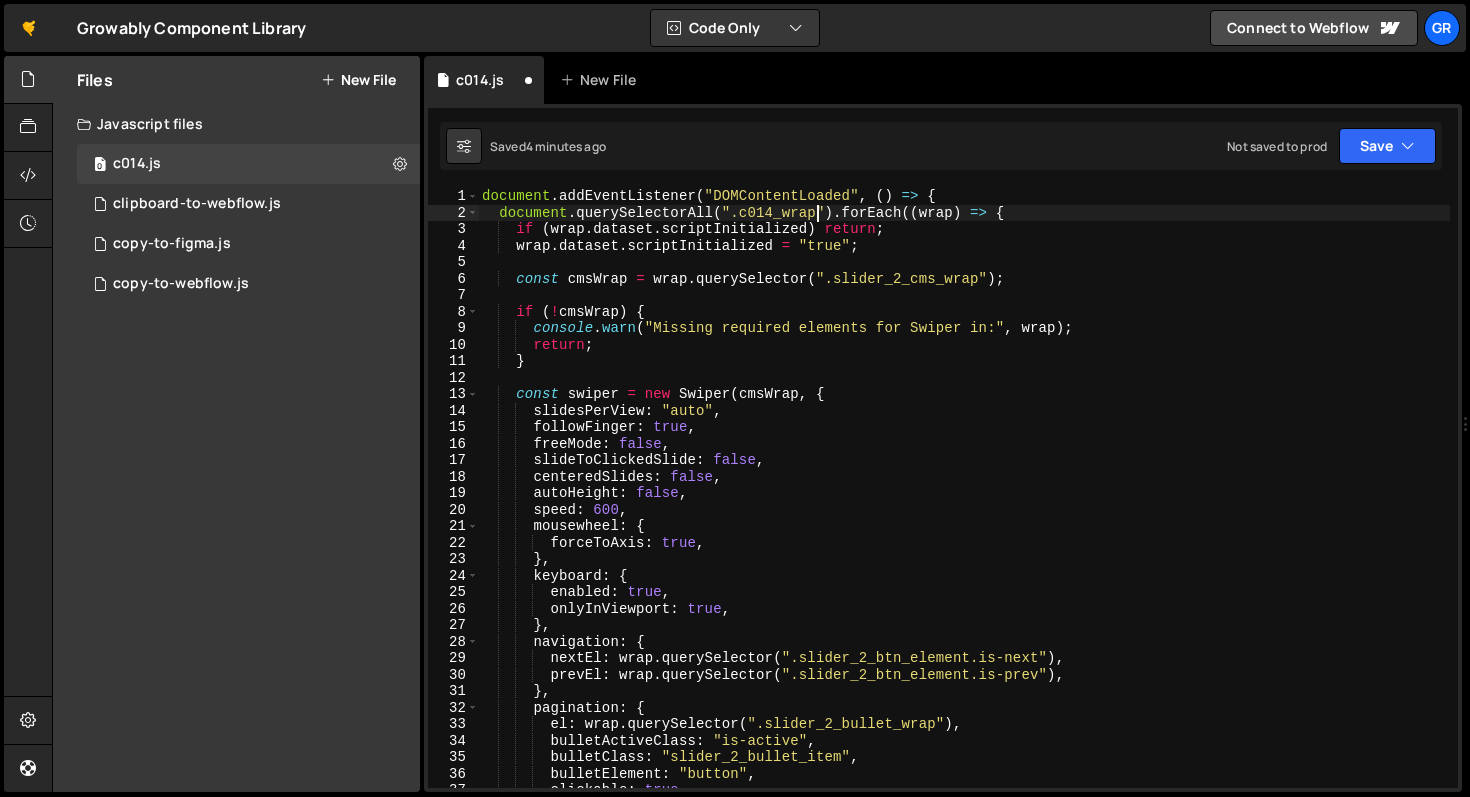 click on "document . addEventListener ( "DOMContentLoaded" ,   ( )   =>   {    document . querySelectorAll ( ".c014_wrap" ) . forEach (( wrap )   =>   {       if   ( wrap . dataset . scriptInitialized )   return ;       wrap . dataset . scriptInitialized   =   "true" ;       const   cmsWrap   =   wrap . querySelector ( ".slider_2_cms_wrap" ) ;       if   ( ! cmsWrap )   {          console . warn ( "Missing required elements for Swiper in:" ,   wrap ) ;          return ;       }       const   swiper   =   new   Swiper ( cmsWrap ,   {          slidesPerView :   "auto" ,          followFinger :   true ,          freeMode :   false ,          slideToClickedSlide :   false ,          centeredSlides :   false ,          autoHeight :   false ,          speed :   600 ,          mousewheel :   {             forceToAxis :   true ,          } ,          keyboard :   {             enabled :   true ,             onlyInViewport :   true ,          } ,          navigation :   {             nextEl :   wrap . querySelector ( ) ," at bounding box center [964, 504] 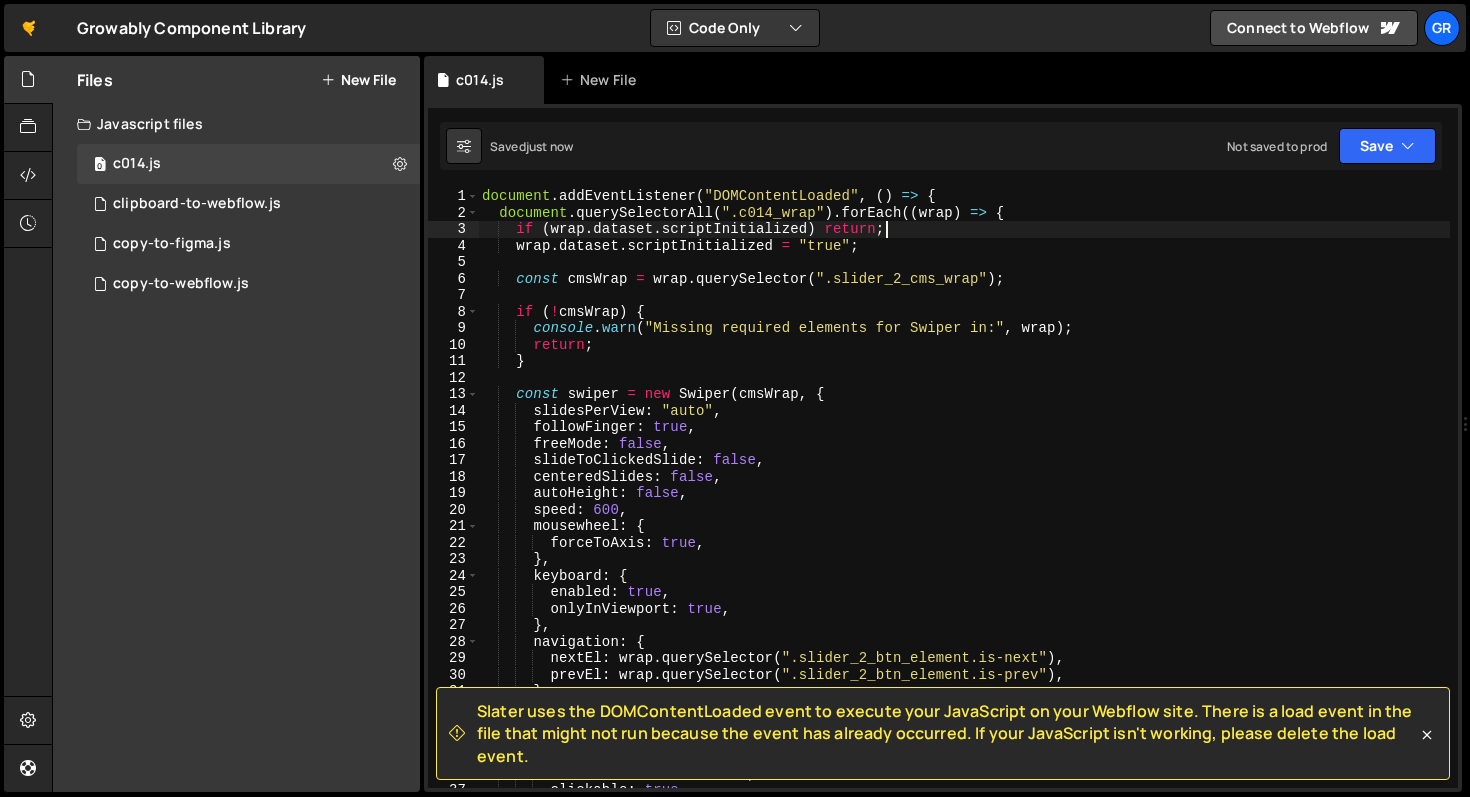 click on "document . addEventListener ( "DOMContentLoaded" ,   ( )   =>   {    document . querySelectorAll ( ".c014_wrap" ) . forEach (( wrap )   =>   {       if   ( wrap . dataset . scriptInitialized )   return ;       wrap . dataset . scriptInitialized   =   "true" ;       const   cmsWrap   =   wrap . querySelector ( ".slider_2_cms_wrap" ) ;       if   ( ! cmsWrap )   {          console . warn ( "Missing required elements for Swiper in:" ,   wrap ) ;          return ;       }       const   swiper   =   new   Swiper ( cmsWrap ,   {          slidesPerView :   "auto" ,          followFinger :   true ,          freeMode :   false ,          slideToClickedSlide :   false ,          centeredSlides :   false ,          autoHeight :   false ,          speed :   600 ,          mousewheel :   {             forceToAxis :   true ,          } ,          keyboard :   {             enabled :   true ,             onlyInViewport :   true ,          } ,          navigation :   {             nextEl :   wrap . querySelector ( ) ," at bounding box center [964, 504] 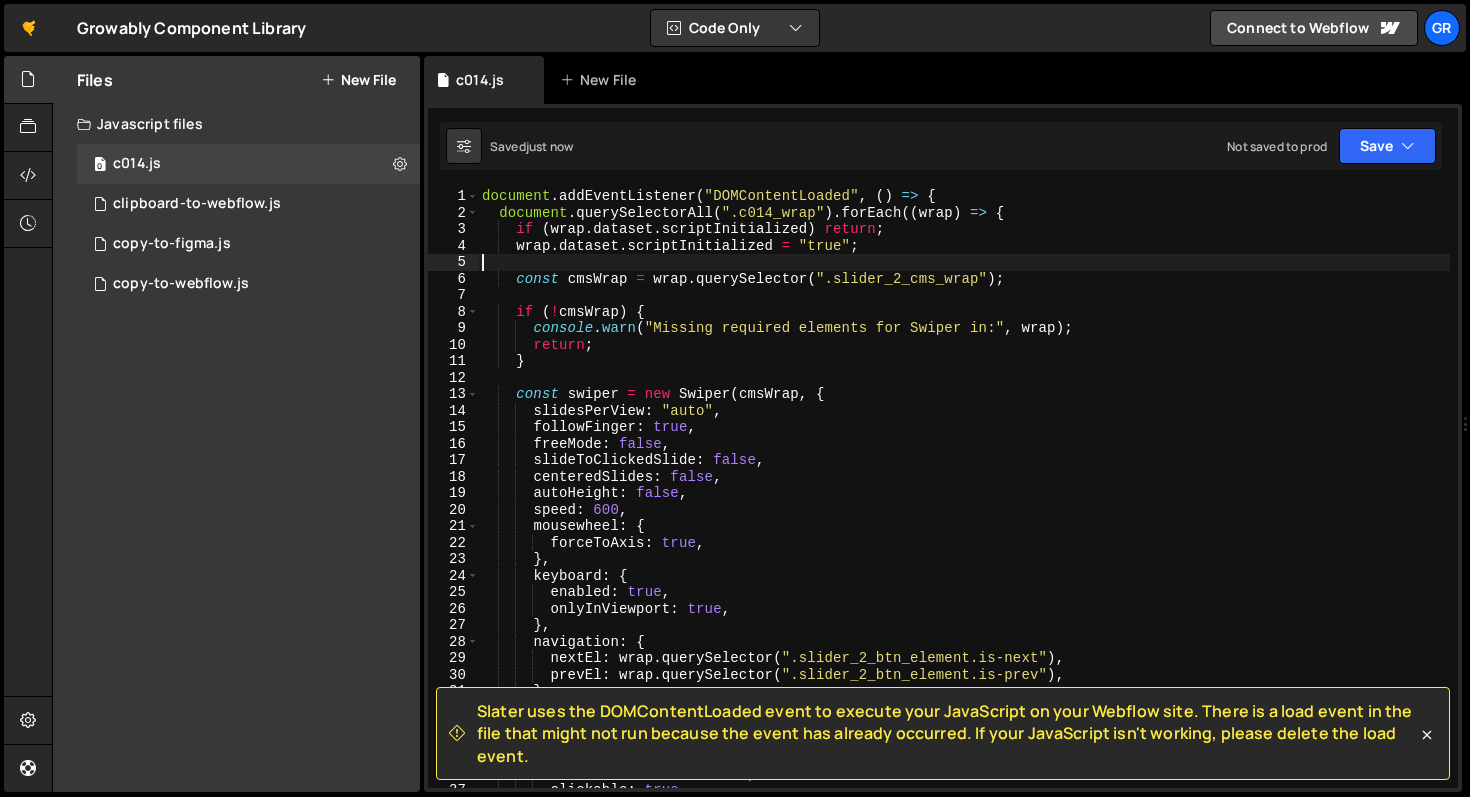 click on "document . addEventListener ( "DOMContentLoaded" ,   ( )   =>   {    document . querySelectorAll ( ".c014_wrap" ) . forEach (( wrap )   =>   {       if   ( wrap . dataset . scriptInitialized )   return ;       wrap . dataset . scriptInitialized   =   "true" ;       const   cmsWrap   =   wrap . querySelector ( ".slider_2_cms_wrap" ) ;       if   ( ! cmsWrap )   {          console . warn ( "Missing required elements for Swiper in:" ,   wrap ) ;          return ;       }       const   swiper   =   new   Swiper ( cmsWrap ,   {          slidesPerView :   "auto" ,          followFinger :   true ,          freeMode :   false ,          slideToClickedSlide :   false ,          centeredSlides :   false ,          autoHeight :   false ,          speed :   600 ,          mousewheel :   {             forceToAxis :   true ,          } ,          keyboard :   {             enabled :   true ,             onlyInViewport :   true ,          } ,          navigation :   {             nextEl :   wrap . querySelector ( ) ," at bounding box center (964, 504) 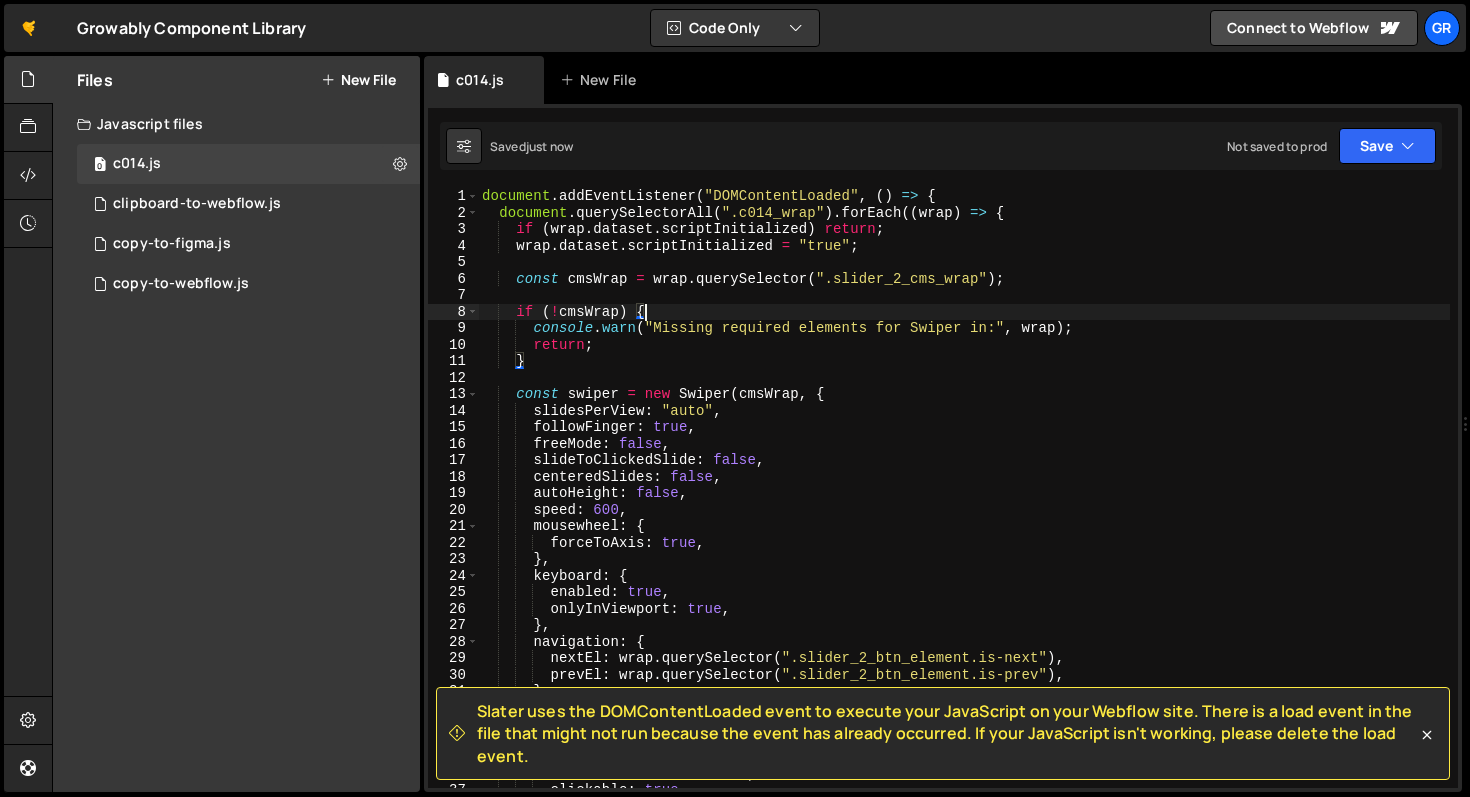 click on "document . addEventListener ( "DOMContentLoaded" ,   ( )   =>   {    document . querySelectorAll ( ".c014_wrap" ) . forEach (( wrap )   =>   {       if   ( wrap . dataset . scriptInitialized )   return ;       wrap . dataset . scriptInitialized   =   "true" ;       const   cmsWrap   =   wrap . querySelector ( ".slider_2_cms_wrap" ) ;       if   ( ! cmsWrap )   {          console . warn ( "Missing required elements for Swiper in:" ,   wrap ) ;          return ;       }       const   swiper   =   new   Swiper ( cmsWrap ,   {          slidesPerView :   "auto" ,          followFinger :   true ,          freeMode :   false ,          slideToClickedSlide :   false ,          centeredSlides :   false ,          autoHeight :   false ,          speed :   600 ,          mousewheel :   {             forceToAxis :   true ,          } ,          keyboard :   {             enabled :   true ,             onlyInViewport :   true ,          } ,          navigation :   {             nextEl :   wrap . querySelector ( ) ," at bounding box center [964, 504] 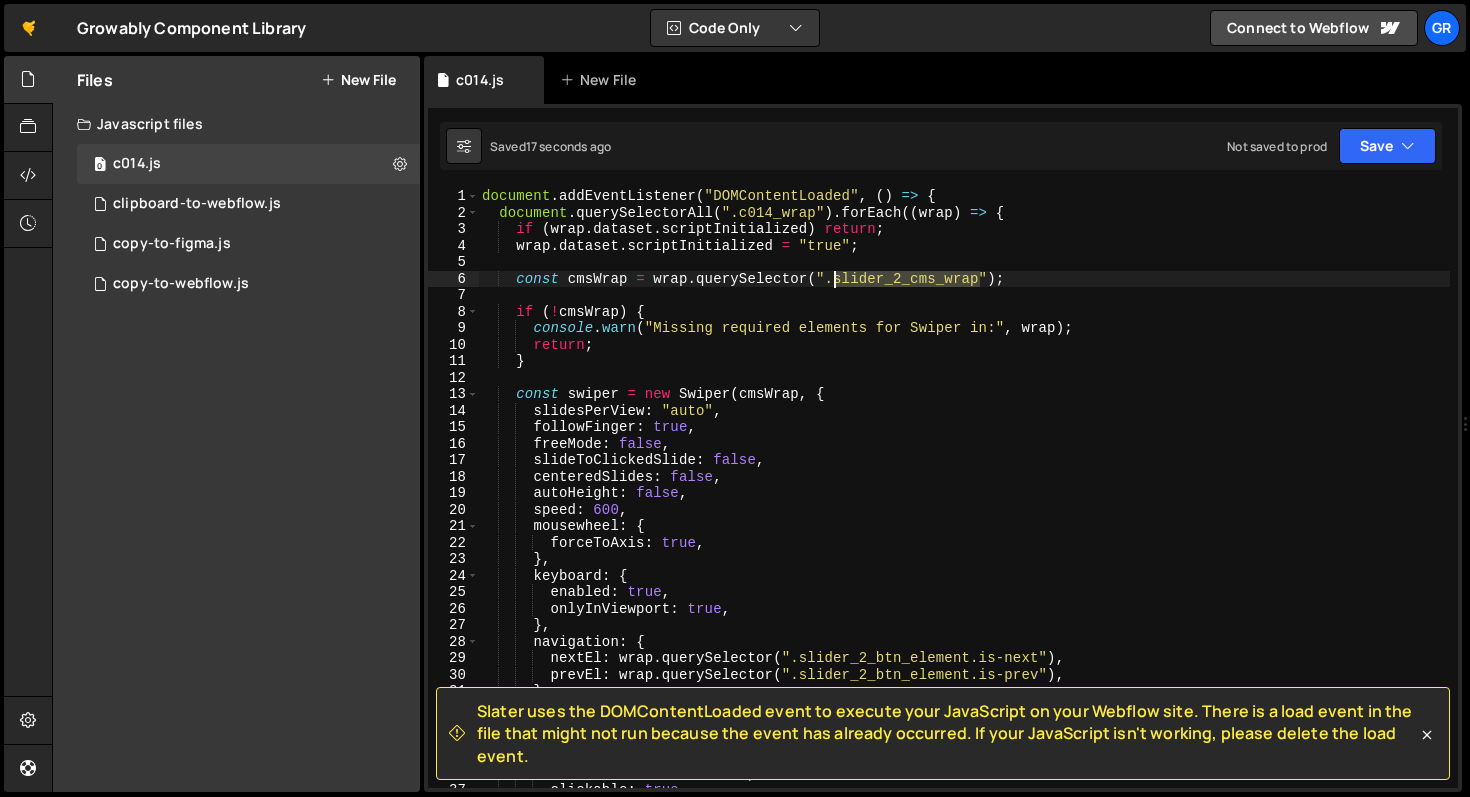 drag, startPoint x: 979, startPoint y: 282, endPoint x: 835, endPoint y: 285, distance: 144.03125 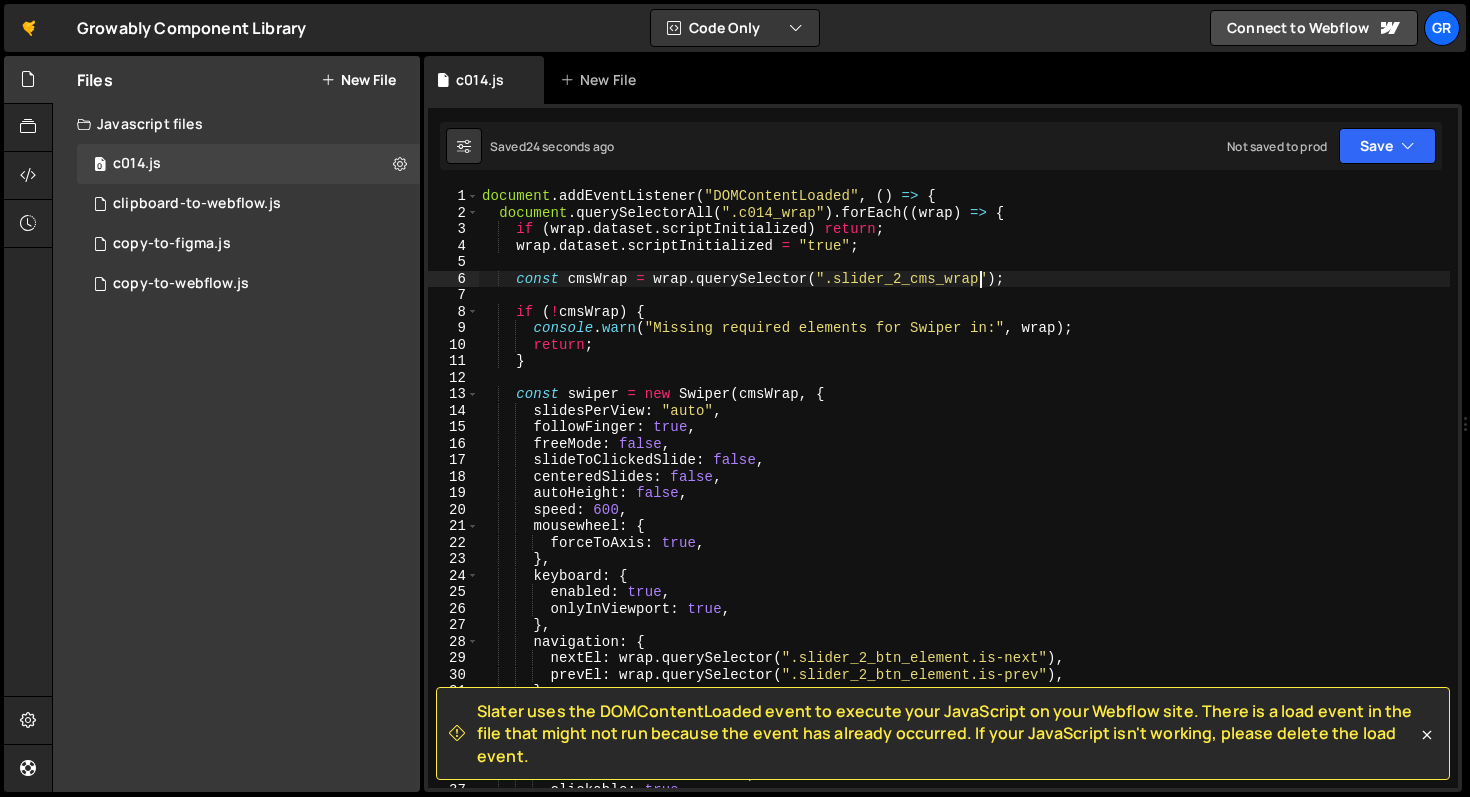 click on "document . addEventListener ( "DOMContentLoaded" ,   ( )   =>   {    document . querySelectorAll ( ".c014_wrap" ) . forEach (( wrap )   =>   {       if   ( wrap . dataset . scriptInitialized )   return ;       wrap . dataset . scriptInitialized   =   "true" ;       const   cmsWrap   =   wrap . querySelector ( ".slider_2_cms_wrap" ) ;       if   ( ! cmsWrap )   {          console . warn ( "Missing required elements for Swiper in:" ,   wrap ) ;          return ;       }       const   swiper   =   new   Swiper ( cmsWrap ,   {          slidesPerView :   "auto" ,          followFinger :   true ,          freeMode :   false ,          slideToClickedSlide :   false ,          centeredSlides :   false ,          autoHeight :   false ,          speed :   600 ,          mousewheel :   {             forceToAxis :   true ,          } ,          keyboard :   {             enabled :   true ,             onlyInViewport :   true ,          } ,          navigation :   {             nextEl :   wrap . querySelector ( ) ," at bounding box center (964, 504) 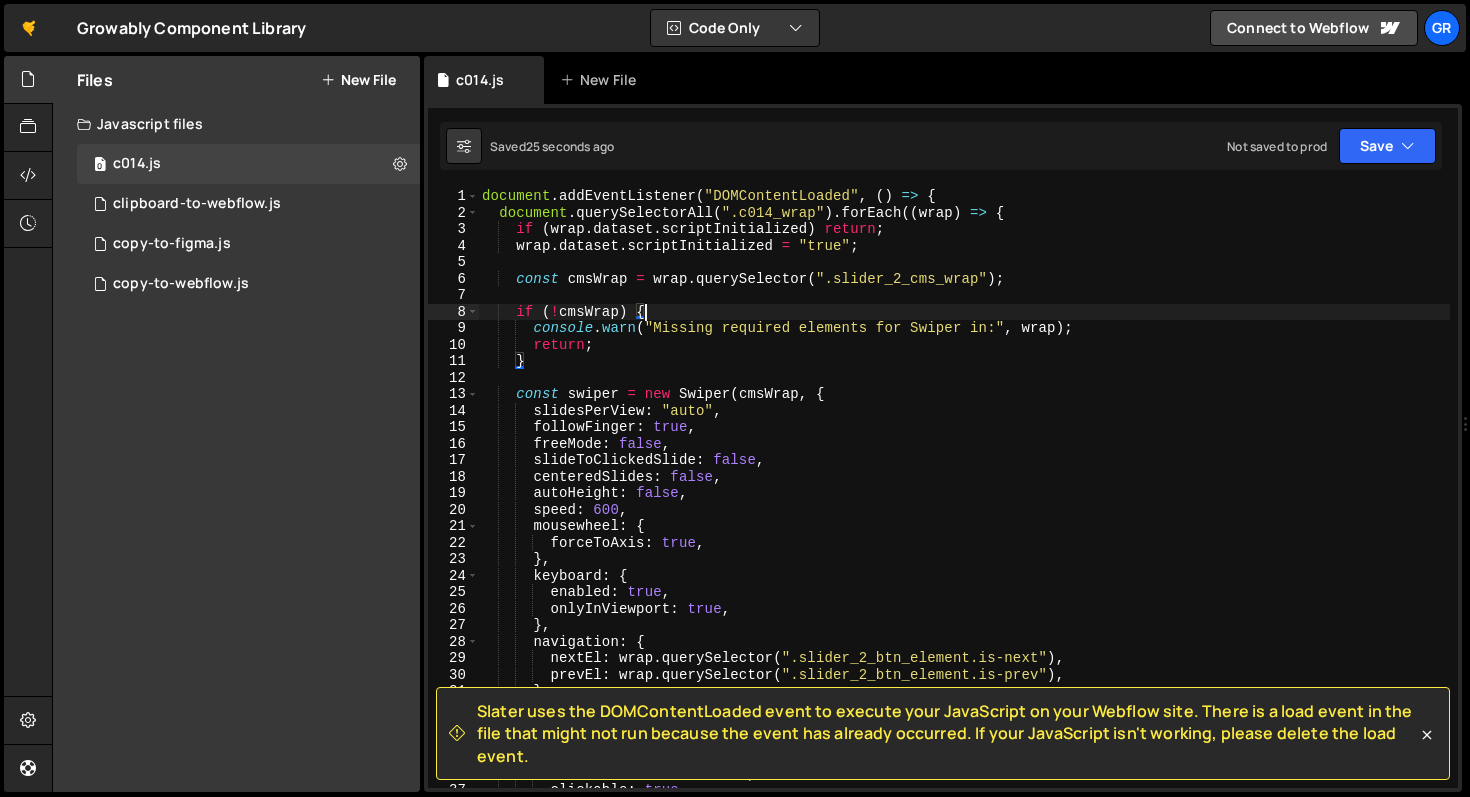 click on "document . addEventListener ( "DOMContentLoaded" ,   ( )   =>   {    document . querySelectorAll ( ".c014_wrap" ) . forEach (( wrap )   =>   {       if   ( wrap . dataset . scriptInitialized )   return ;       wrap . dataset . scriptInitialized   =   "true" ;       const   cmsWrap   =   wrap . querySelector ( ".slider_2_cms_wrap" ) ;       if   ( ! cmsWrap )   {          console . warn ( "Missing required elements for Swiper in:" ,   wrap ) ;          return ;       }       const   swiper   =   new   Swiper ( cmsWrap ,   {          slidesPerView :   "auto" ,          followFinger :   true ,          freeMode :   false ,          slideToClickedSlide :   false ,          centeredSlides :   false ,          autoHeight :   false ,          speed :   600 ,          mousewheel :   {             forceToAxis :   true ,          } ,          keyboard :   {             enabled :   true ,             onlyInViewport :   true ,          } ,          navigation :   {             nextEl :   wrap . querySelector ( ) ," at bounding box center (964, 504) 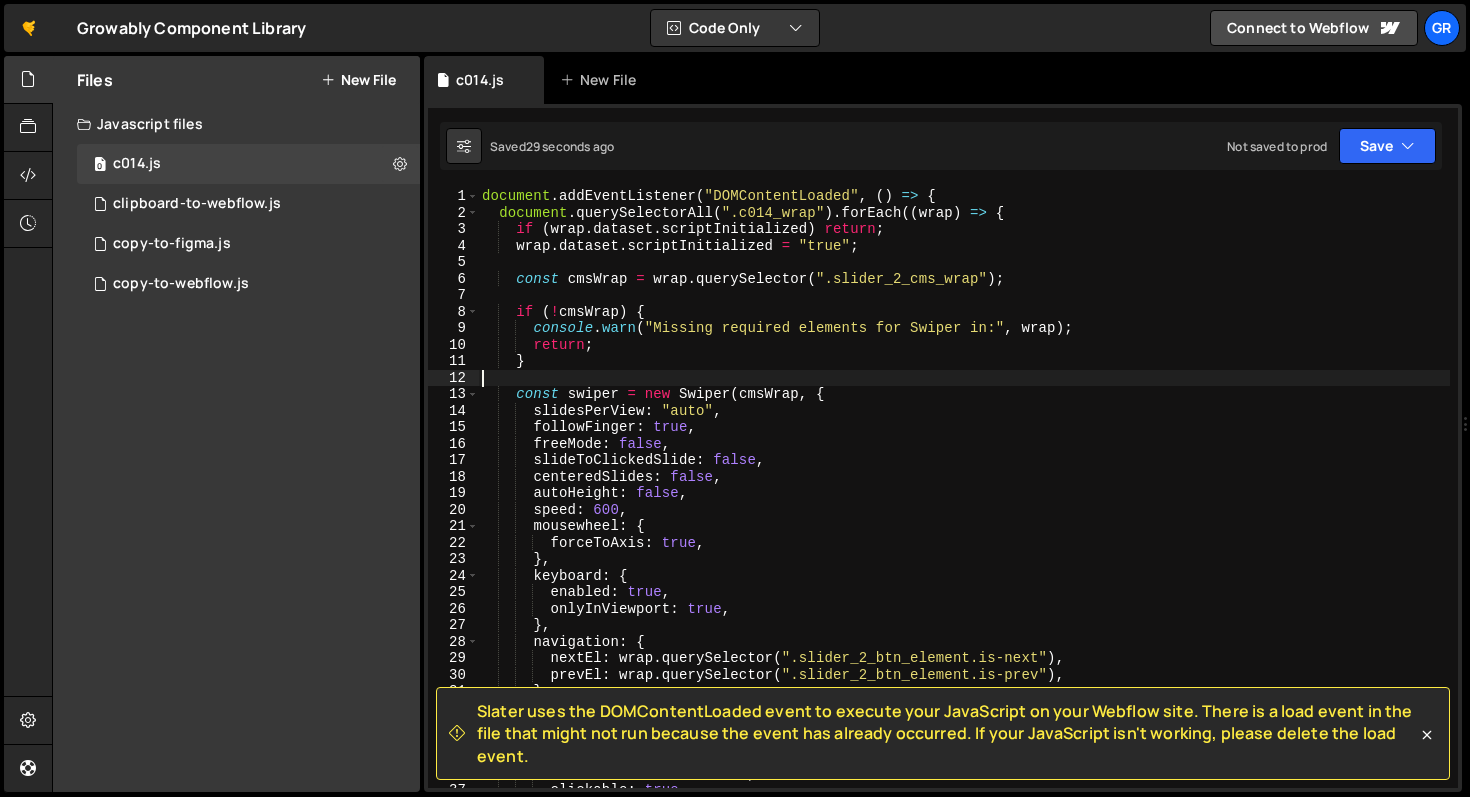 click on "document . addEventListener ( "DOMContentLoaded" ,   ( )   =>   {    document . querySelectorAll ( ".c014_wrap" ) . forEach (( wrap )   =>   {       if   ( wrap . dataset . scriptInitialized )   return ;       wrap . dataset . scriptInitialized   =   "true" ;       const   cmsWrap   =   wrap . querySelector ( ".slider_2_cms_wrap" ) ;       if   ( ! cmsWrap )   {          console . warn ( "Missing required elements for Swiper in:" ,   wrap ) ;          return ;       }       const   swiper   =   new   Swiper ( cmsWrap ,   {          slidesPerView :   "auto" ,          followFinger :   true ,          freeMode :   false ,          slideToClickedSlide :   false ,          centeredSlides :   false ,          autoHeight :   false ,          speed :   600 ,          mousewheel :   {             forceToAxis :   true ,          } ,          keyboard :   {             enabled :   true ,             onlyInViewport :   true ,          } ,          navigation :   {             nextEl :   wrap . querySelector ( ) ," at bounding box center [964, 504] 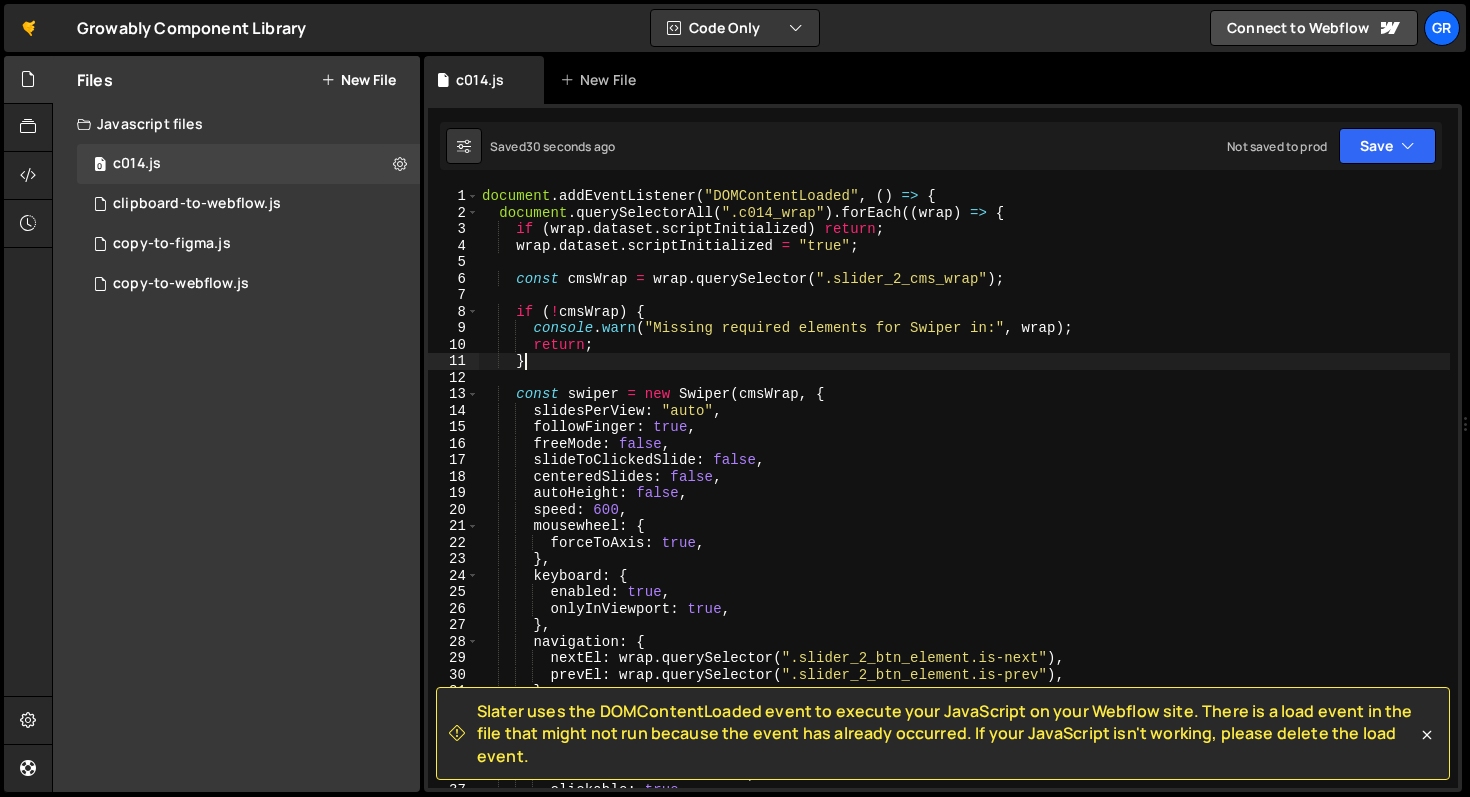 click on "document . addEventListener ( "DOMContentLoaded" ,   ( )   =>   {    document . querySelectorAll ( ".c014_wrap" ) . forEach (( wrap )   =>   {       if   ( wrap . dataset . scriptInitialized )   return ;       wrap . dataset . scriptInitialized   =   "true" ;       const   cmsWrap   =   wrap . querySelector ( ".slider_2_cms_wrap" ) ;       if   ( ! cmsWrap )   {          console . warn ( "Missing required elements for Swiper in:" ,   wrap ) ;          return ;       }       const   swiper   =   new   Swiper ( cmsWrap ,   {          slidesPerView :   "auto" ,          followFinger :   true ,          freeMode :   false ,          slideToClickedSlide :   false ,          centeredSlides :   false ,          autoHeight :   false ,          speed :   600 ,          mousewheel :   {             forceToAxis :   true ,          } ,          keyboard :   {             enabled :   true ,             onlyInViewport :   true ,          } ,          navigation :   {             nextEl :   wrap . querySelector ( ) ," at bounding box center (964, 504) 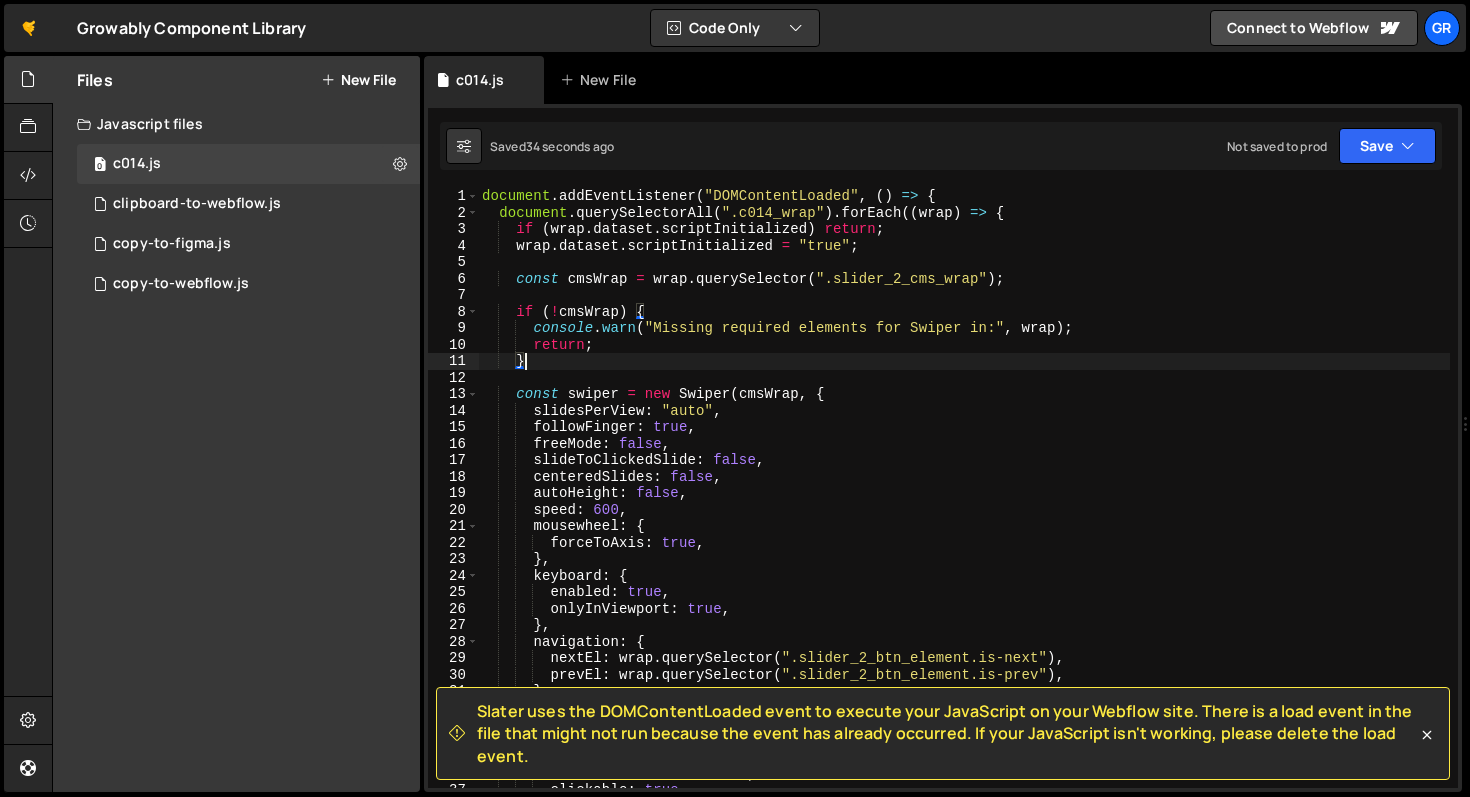 click on "document . addEventListener ( "DOMContentLoaded" ,   ( )   =>   {    document . querySelectorAll ( ".c014_wrap" ) . forEach (( wrap )   =>   {       if   ( wrap . dataset . scriptInitialized )   return ;       wrap . dataset . scriptInitialized   =   "true" ;       const   cmsWrap   =   wrap . querySelector ( ".slider_2_cms_wrap" ) ;       if   ( ! cmsWrap )   {          console . warn ( "Missing required elements for Swiper in:" ,   wrap ) ;          return ;       }       const   swiper   =   new   Swiper ( cmsWrap ,   {          slidesPerView :   "auto" ,          followFinger :   true ,          freeMode :   false ,          slideToClickedSlide :   false ,          centeredSlides :   false ,          autoHeight :   false ,          speed :   600 ,          mousewheel :   {             forceToAxis :   true ,          } ,          keyboard :   {             enabled :   true ,             onlyInViewport :   true ,          } ,          navigation :   {             nextEl :   wrap . querySelector ( ) ," at bounding box center (964, 504) 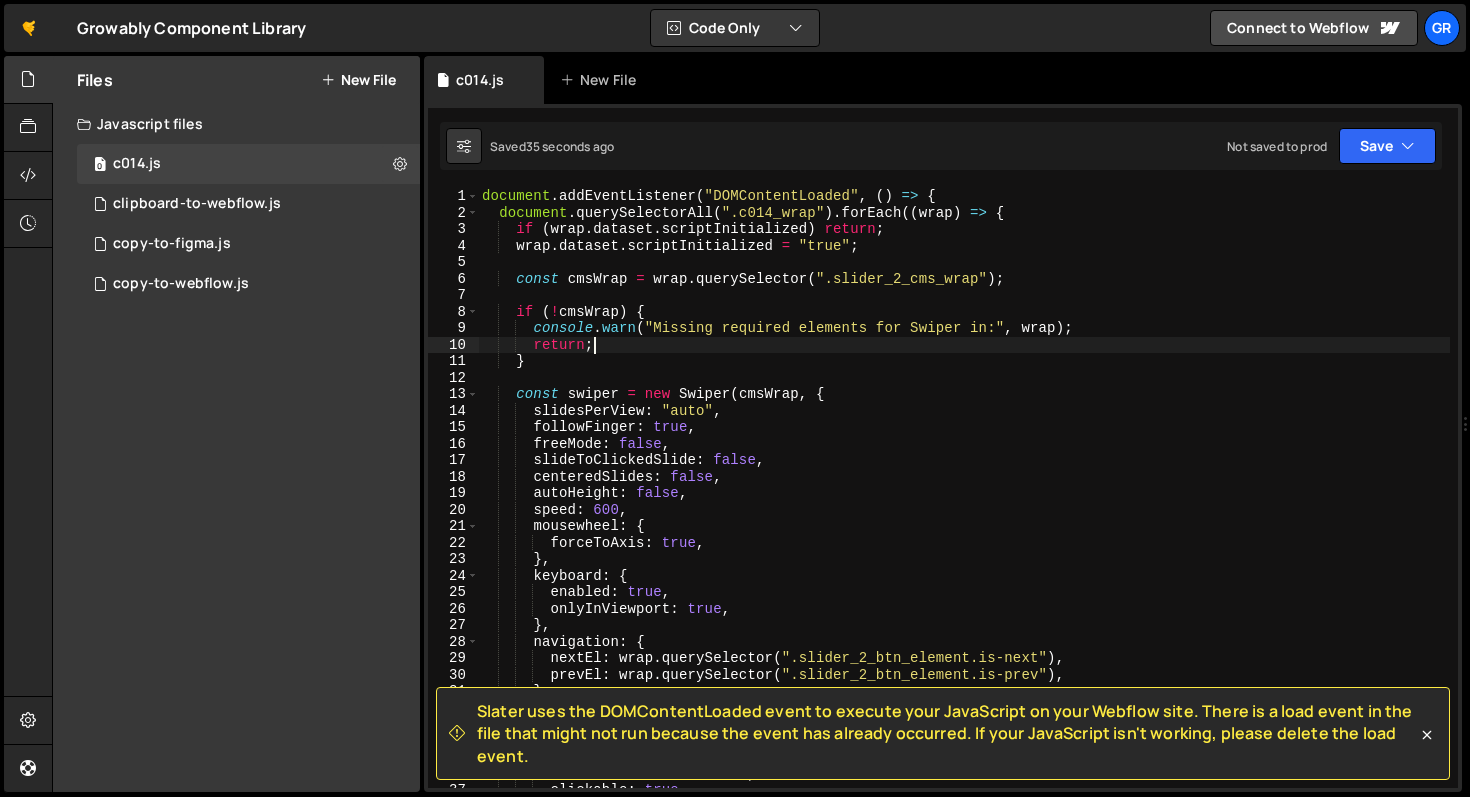 click on "document . addEventListener ( "DOMContentLoaded" ,   ( )   =>   {    document . querySelectorAll ( ".c014_wrap" ) . forEach (( wrap )   =>   {       if   ( wrap . dataset . scriptInitialized )   return ;       wrap . dataset . scriptInitialized   =   "true" ;       const   cmsWrap   =   wrap . querySelector ( ".slider_2_cms_wrap" ) ;       if   ( ! cmsWrap )   {          console . warn ( "Missing required elements for Swiper in:" ,   wrap ) ;          return ;       }       const   swiper   =   new   Swiper ( cmsWrap ,   {          slidesPerView :   "auto" ,          followFinger :   true ,          freeMode :   false ,          slideToClickedSlide :   false ,          centeredSlides :   false ,          autoHeight :   false ,          speed :   600 ,          mousewheel :   {             forceToAxis :   true ,          } ,          keyboard :   {             enabled :   true ,             onlyInViewport :   true ,          } ,          navigation :   {             nextEl :   wrap . querySelector ( ) ," at bounding box center (964, 504) 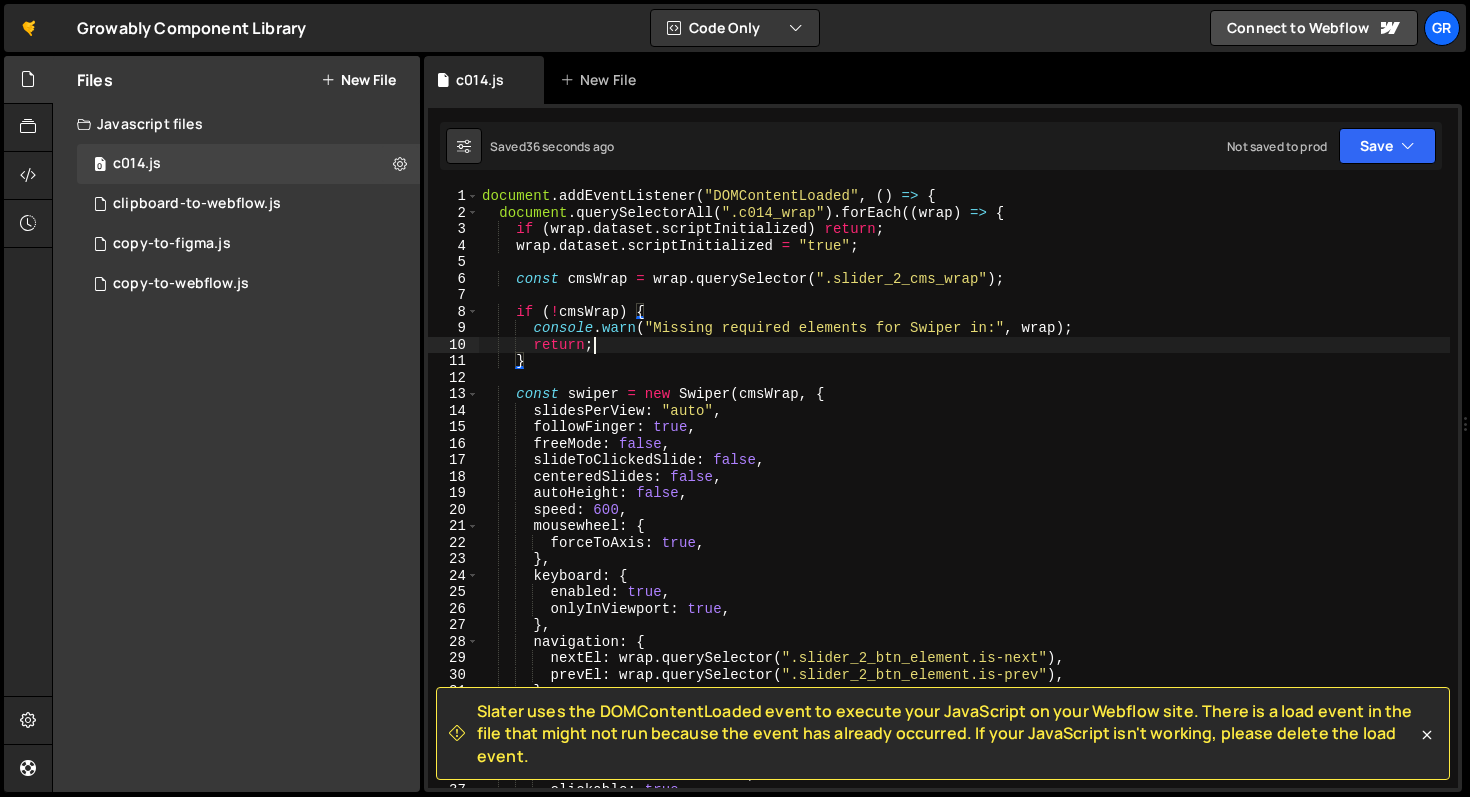 click on "document . addEventListener ( "DOMContentLoaded" ,   ( )   =>   {    document . querySelectorAll ( ".c014_wrap" ) . forEach (( wrap )   =>   {       if   ( wrap . dataset . scriptInitialized )   return ;       wrap . dataset . scriptInitialized   =   "true" ;       const   cmsWrap   =   wrap . querySelector ( ".slider_2_cms_wrap" ) ;       if   ( ! cmsWrap )   {          console . warn ( "Missing required elements for Swiper in:" ,   wrap ) ;          return ;       }       const   swiper   =   new   Swiper ( cmsWrap ,   {          slidesPerView :   "auto" ,          followFinger :   true ,          freeMode :   false ,          slideToClickedSlide :   false ,          centeredSlides :   false ,          autoHeight :   false ,          speed :   600 ,          mousewheel :   {             forceToAxis :   true ,          } ,          keyboard :   {             enabled :   true ,             onlyInViewport :   true ,          } ,          navigation :   {             nextEl :   wrap . querySelector ( ) ," at bounding box center [964, 504] 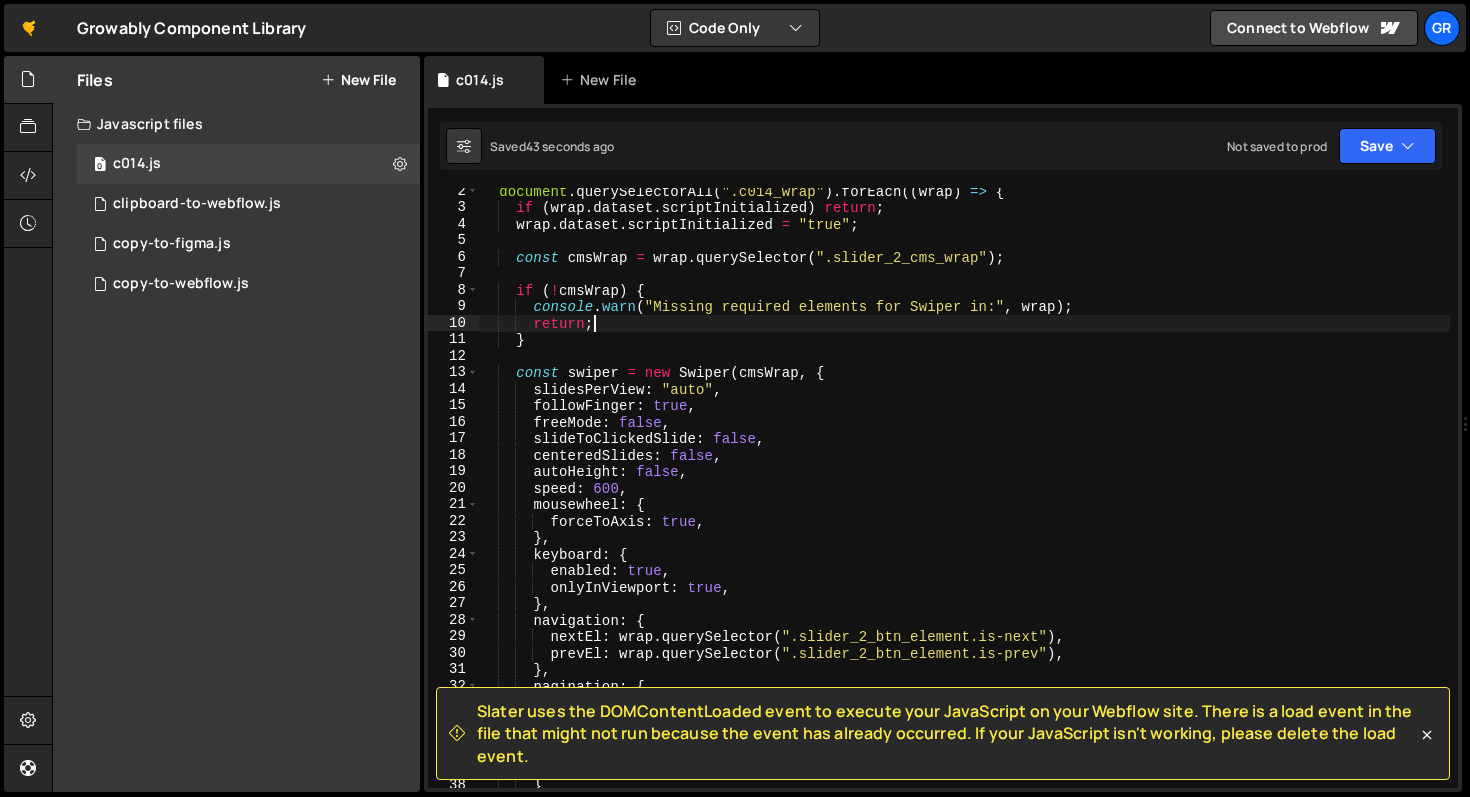 scroll, scrollTop: 21, scrollLeft: 0, axis: vertical 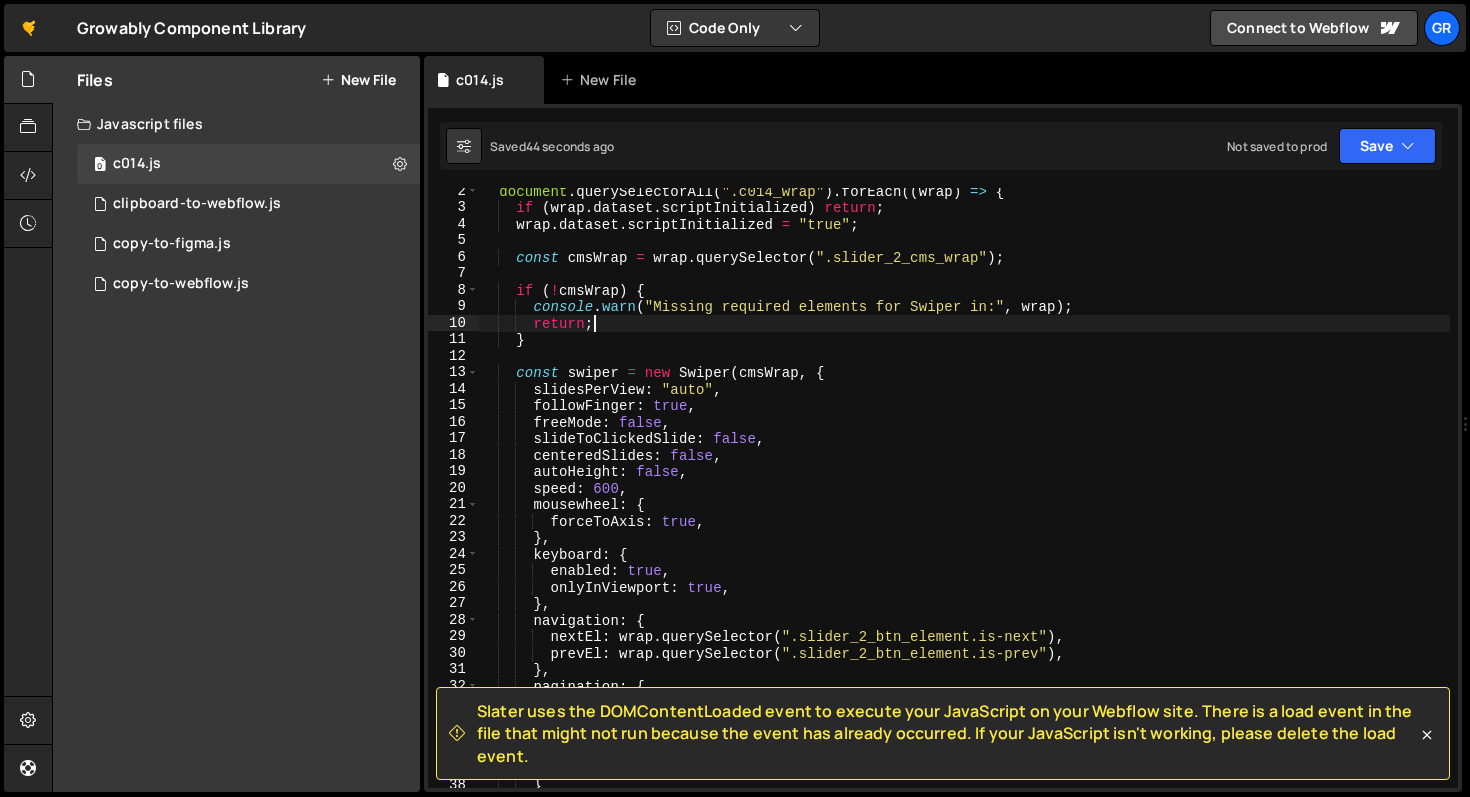 click on "document . querySelectorAll ( ".c014_wrap" ) . forEach (( wrap )   =>   {       if   ( wrap . dataset . scriptInitialized )   return ;       wrap . dataset . scriptInitialized   =   "true" ;       const   cmsWrap   =   wrap . querySelector ( ".slider_2_cms_wrap" ) ;       if   ( ! cmsWrap )   {          console . warn ( "Missing required elements for Swiper in:" ,   wrap ) ;          return ;       }       const   swiper   =   new   Swiper ( cmsWrap ,   {          slidesPerView :   "auto" ,          followFinger :   true ,          freeMode :   false ,          slideToClickedSlide :   false ,          centeredSlides :   false ,          autoHeight :   false ,          speed :   600 ,          mousewheel :   {             forceToAxis :   true ,          } ,          keyboard :   {             enabled :   true ,             onlyInViewport :   true ,          } ,          navigation :   {             nextEl :   wrap . querySelector ( ".slider_2_btn_element.is-next" ) ,             prevEl :   wrap . ( ) ,    }" at bounding box center (964, 499) 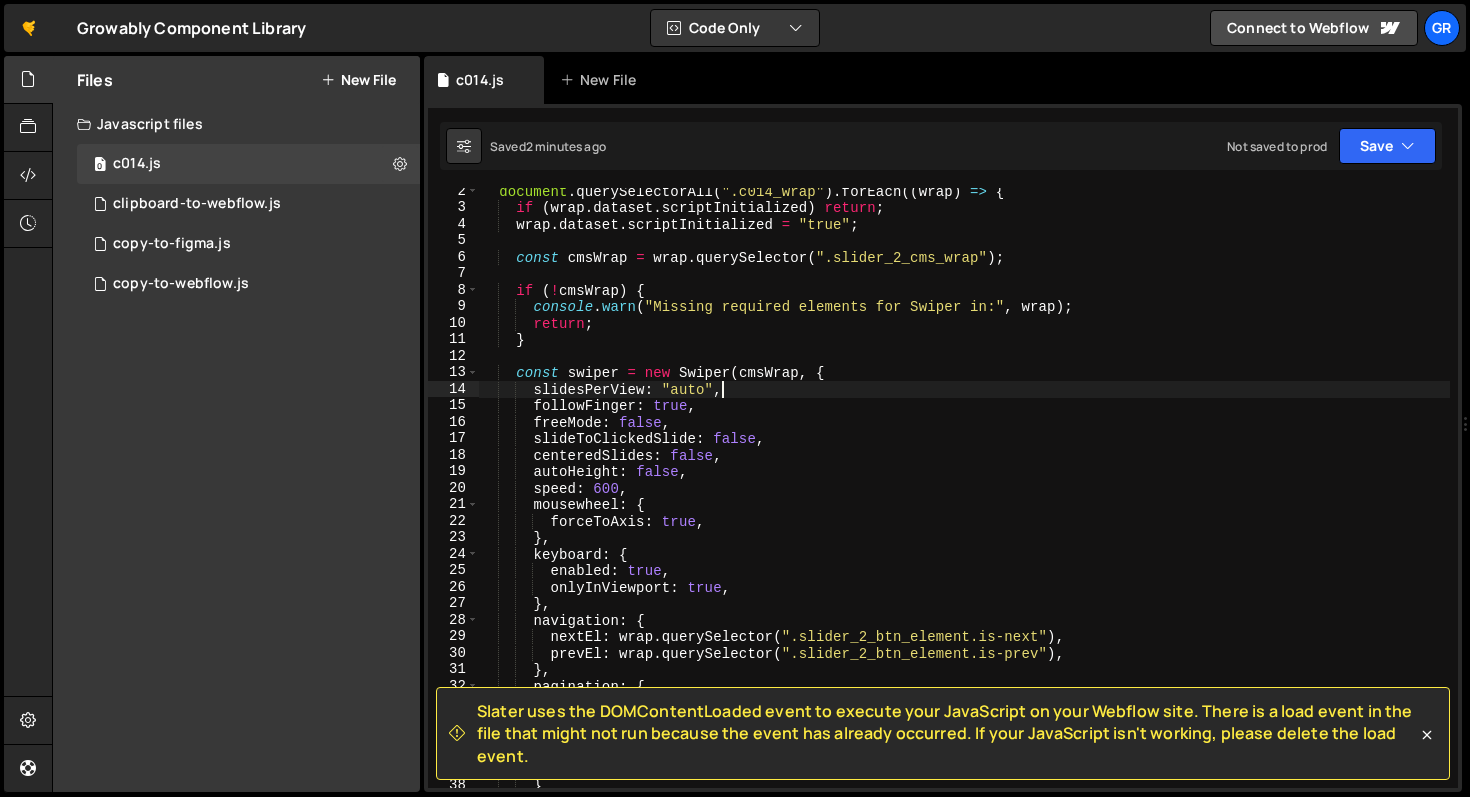 click on "document . querySelectorAll ( ".c014_wrap" ) . forEach (( wrap )   =>   {       if   ( wrap . dataset . scriptInitialized )   return ;       wrap . dataset . scriptInitialized   =   "true" ;       const   cmsWrap   =   wrap . querySelector ( ".slider_2_cms_wrap" ) ;       if   ( ! cmsWrap )   {          console . warn ( "Missing required elements for Swiper in:" ,   wrap ) ;          return ;       }       const   swiper   =   new   Swiper ( cmsWrap ,   {          slidesPerView :   "auto" ,          followFinger :   true ,          freeMode :   false ,          slideToClickedSlide :   false ,          centeredSlides :   false ,          autoHeight :   false ,          speed :   600 ,          mousewheel :   {             forceToAxis :   true ,          } ,          keyboard :   {             enabled :   true ,             onlyInViewport :   true ,          } ,          navigation :   {             nextEl :   wrap . querySelector ( ".slider_2_btn_element.is-next" ) ,             prevEl :   wrap . ( ) ,    }" at bounding box center [964, 499] 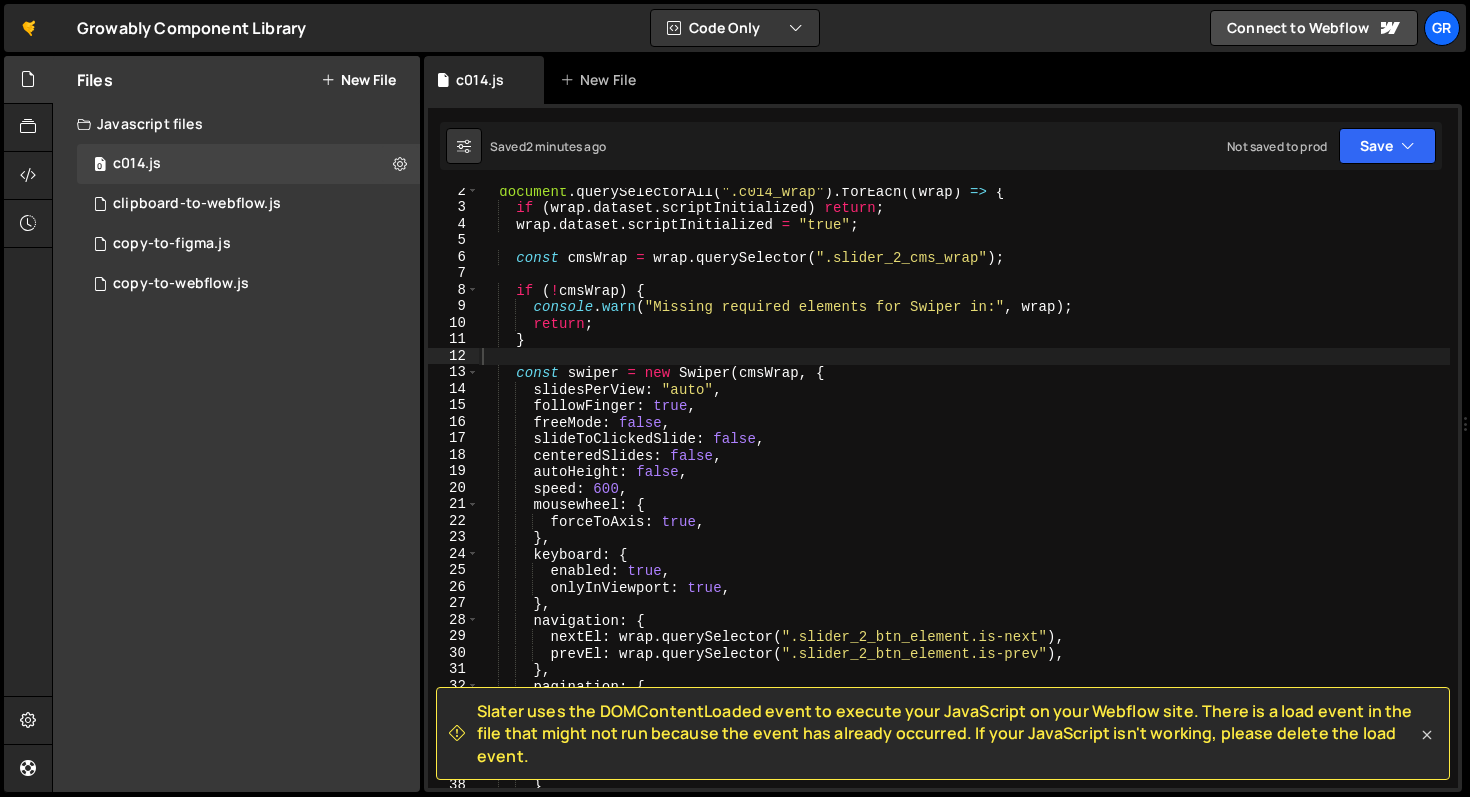 click 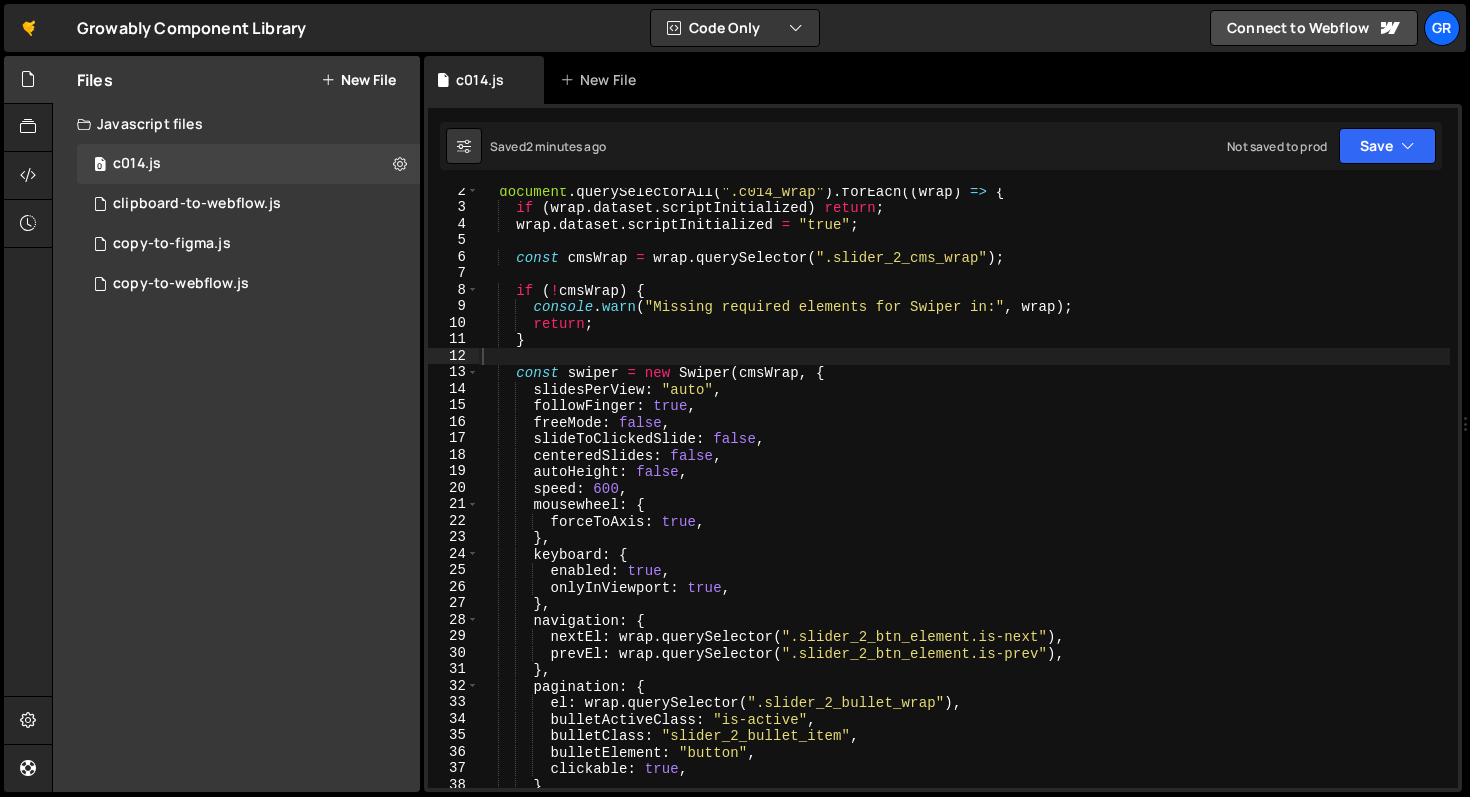 type on "return;" 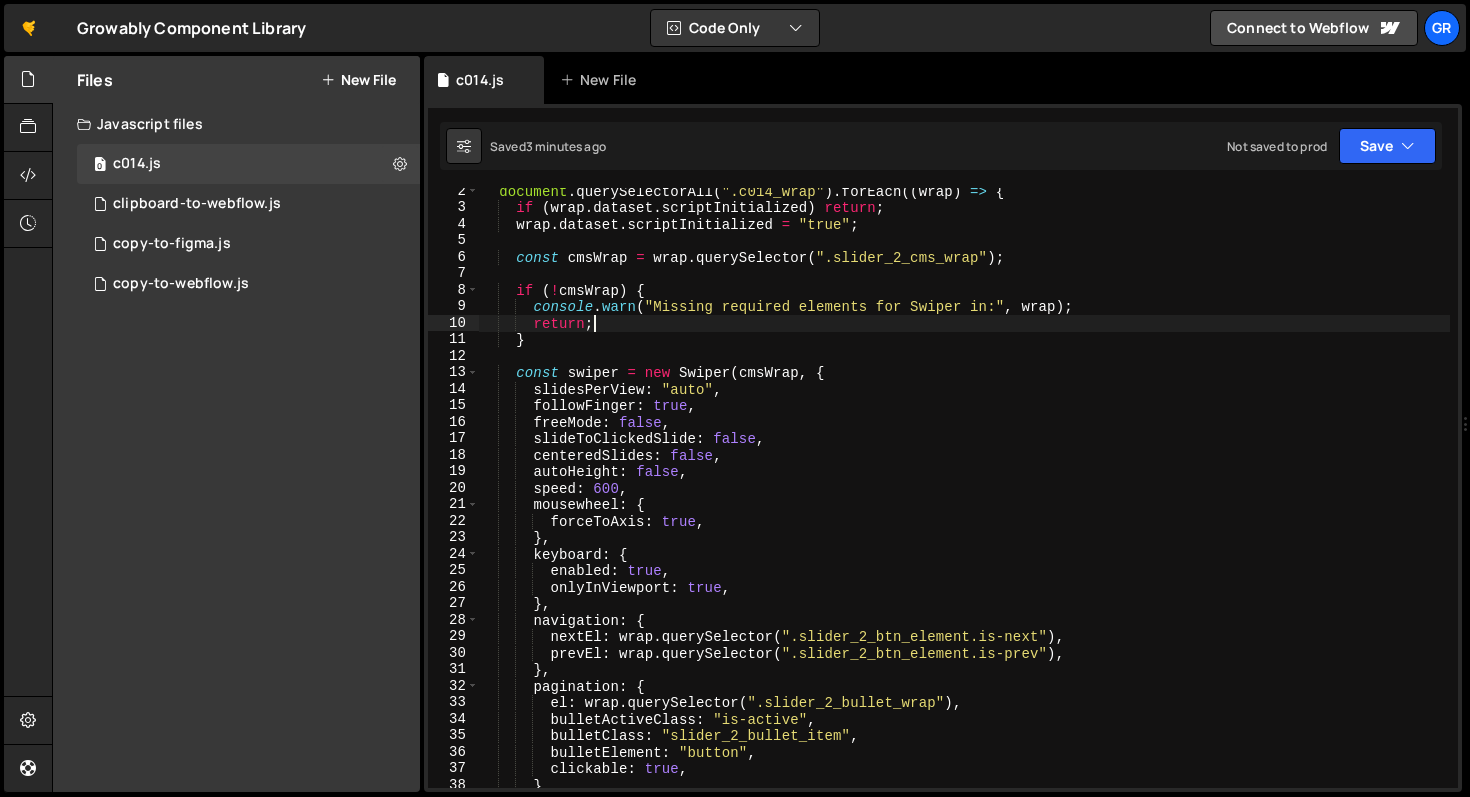 click on "document . querySelectorAll ( ".c014_wrap" ) . forEach (( wrap )   =>   {       if   ( wrap . dataset . scriptInitialized )   return ;       wrap . dataset . scriptInitialized   =   "true" ;       const   cmsWrap   =   wrap . querySelector ( ".slider_2_cms_wrap" ) ;       if   ( ! cmsWrap )   {          console . warn ( "Missing required elements for Swiper in:" ,   wrap ) ;          return ;       }       const   swiper   =   new   Swiper ( cmsWrap ,   {          slidesPerView :   "auto" ,          followFinger :   true ,          freeMode :   false ,          slideToClickedSlide :   false ,          centeredSlides :   false ,          autoHeight :   false ,          speed :   600 ,          mousewheel :   {             forceToAxis :   true ,          } ,          keyboard :   {             enabled :   true ,             onlyInViewport :   true ,          } ,          navigation :   {             nextEl :   wrap . querySelector ( ".slider_2_btn_element.is-next" ) ,             prevEl :   wrap . ( ) ,    }" at bounding box center (964, 499) 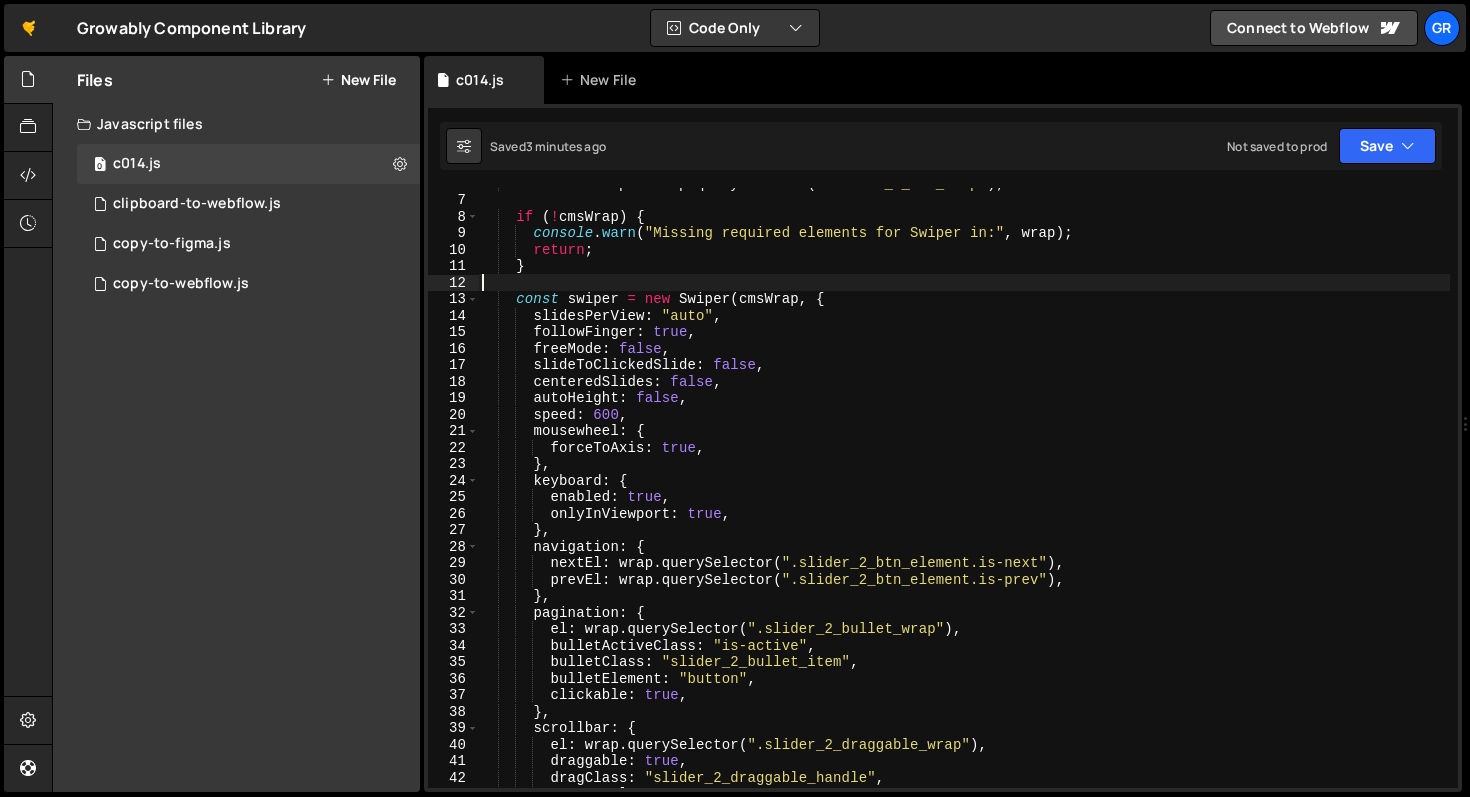 scroll, scrollTop: 118, scrollLeft: 0, axis: vertical 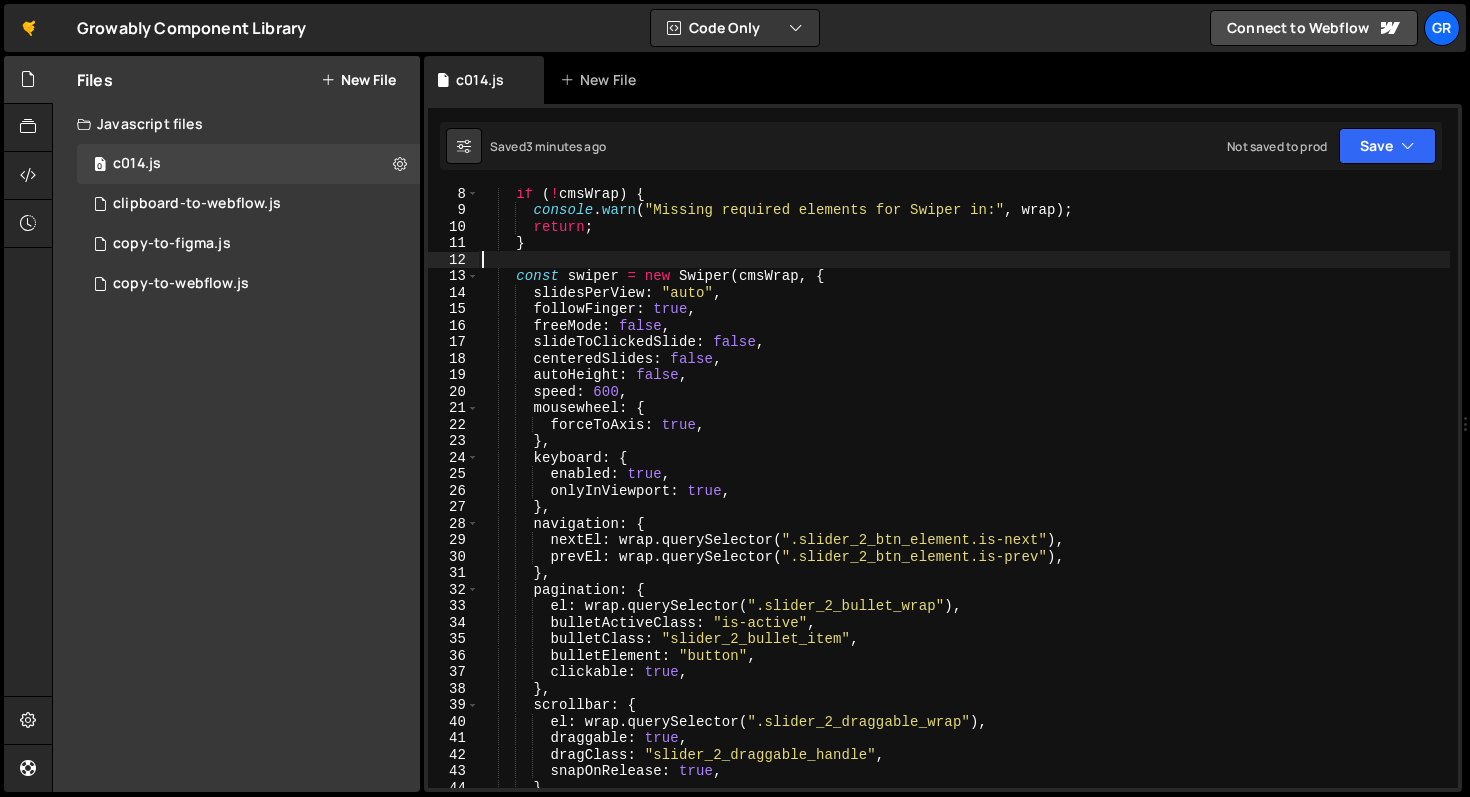 click on "if   ( ! cmsWrap )   {          console . warn ( "Missing required elements for Swiper in:" ,   wrap ) ;          return ;       }       const   swiper   =   new   Swiper ( cmsWrap ,   {          slidesPerView :   "auto" ,          followFinger :   true ,          freeMode :   false ,          slideToClickedSlide :   false ,          centeredSlides :   false ,          autoHeight :   false ,          speed :   600 ,          mousewheel :   {             forceToAxis :   true ,          } ,          keyboard :   {             enabled :   true ,             onlyInViewport :   true ,          } ,          navigation :   {             nextEl :   wrap . querySelector ( ".slider_2_btn_element.is-next" ) ,             prevEl :   wrap . querySelector ( ".slider_2_btn_element.is-prev" ) ,          } ,          pagination :   {             el :   wrap . querySelector ( ".slider_2_bullet_wrap" ) ,             bulletActiveClass :   "is-active" ,             bulletClass :   "slider_2_bullet_item" ,             :   ," at bounding box center (964, 501) 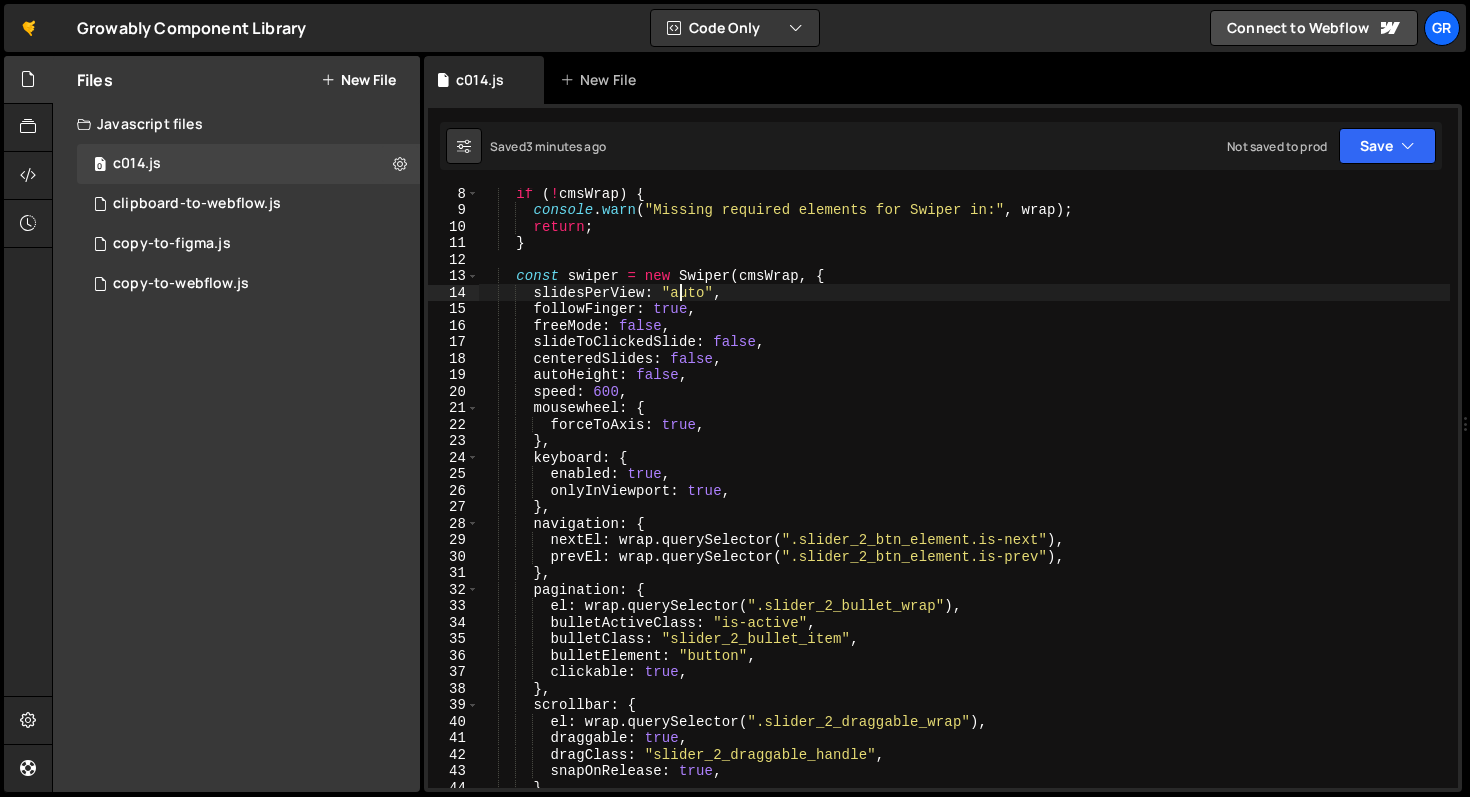 click on "if   ( ! cmsWrap )   {          console . warn ( "Missing required elements for Swiper in:" ,   wrap ) ;          return ;       }       const   swiper   =   new   Swiper ( cmsWrap ,   {          slidesPerView :   "auto" ,          followFinger :   true ,          freeMode :   false ,          slideToClickedSlide :   false ,          centeredSlides :   false ,          autoHeight :   false ,          speed :   600 ,          mousewheel :   {             forceToAxis :   true ,          } ,          keyboard :   {             enabled :   true ,             onlyInViewport :   true ,          } ,          navigation :   {             nextEl :   wrap . querySelector ( ".slider_2_btn_element.is-next" ) ,             prevEl :   wrap . querySelector ( ".slider_2_btn_element.is-prev" ) ,          } ,          pagination :   {             el :   wrap . querySelector ( ".slider_2_bullet_wrap" ) ,             bulletActiveClass :   "is-active" ,             bulletClass :   "slider_2_bullet_item" ,             :   ," at bounding box center (964, 501) 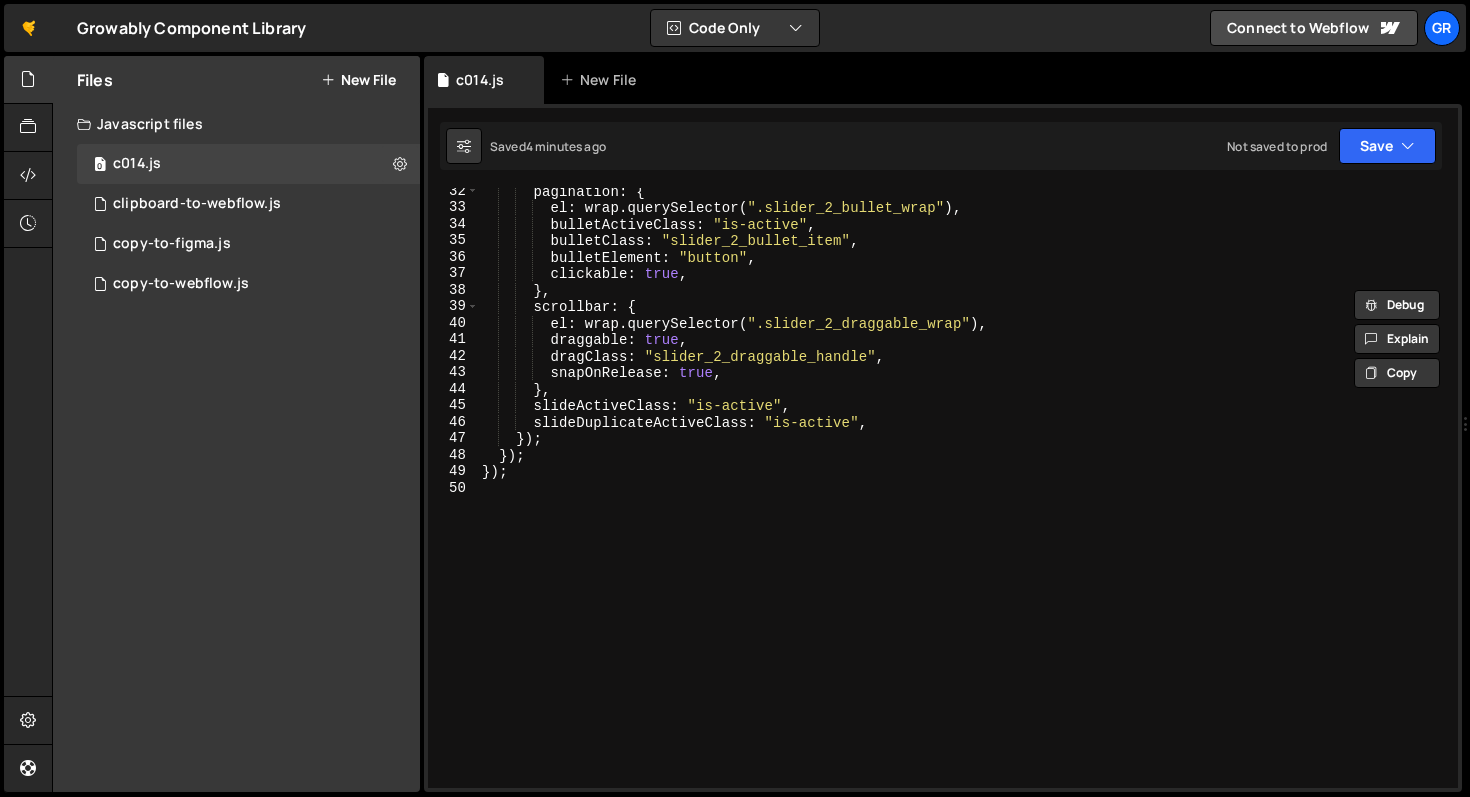 scroll, scrollTop: 517, scrollLeft: 0, axis: vertical 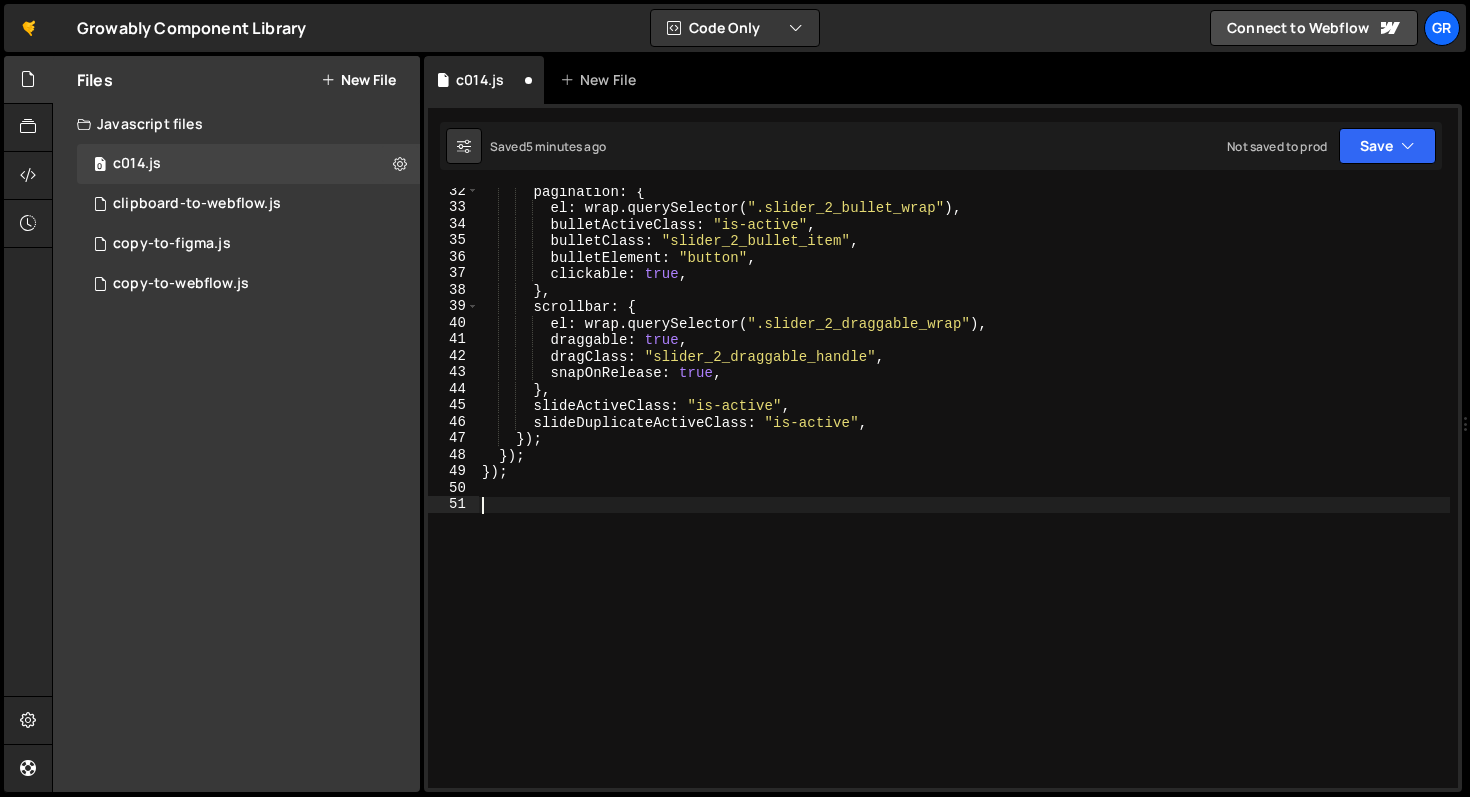 paste on "swiperProjectsNav.controller.control = swiperProjects;" 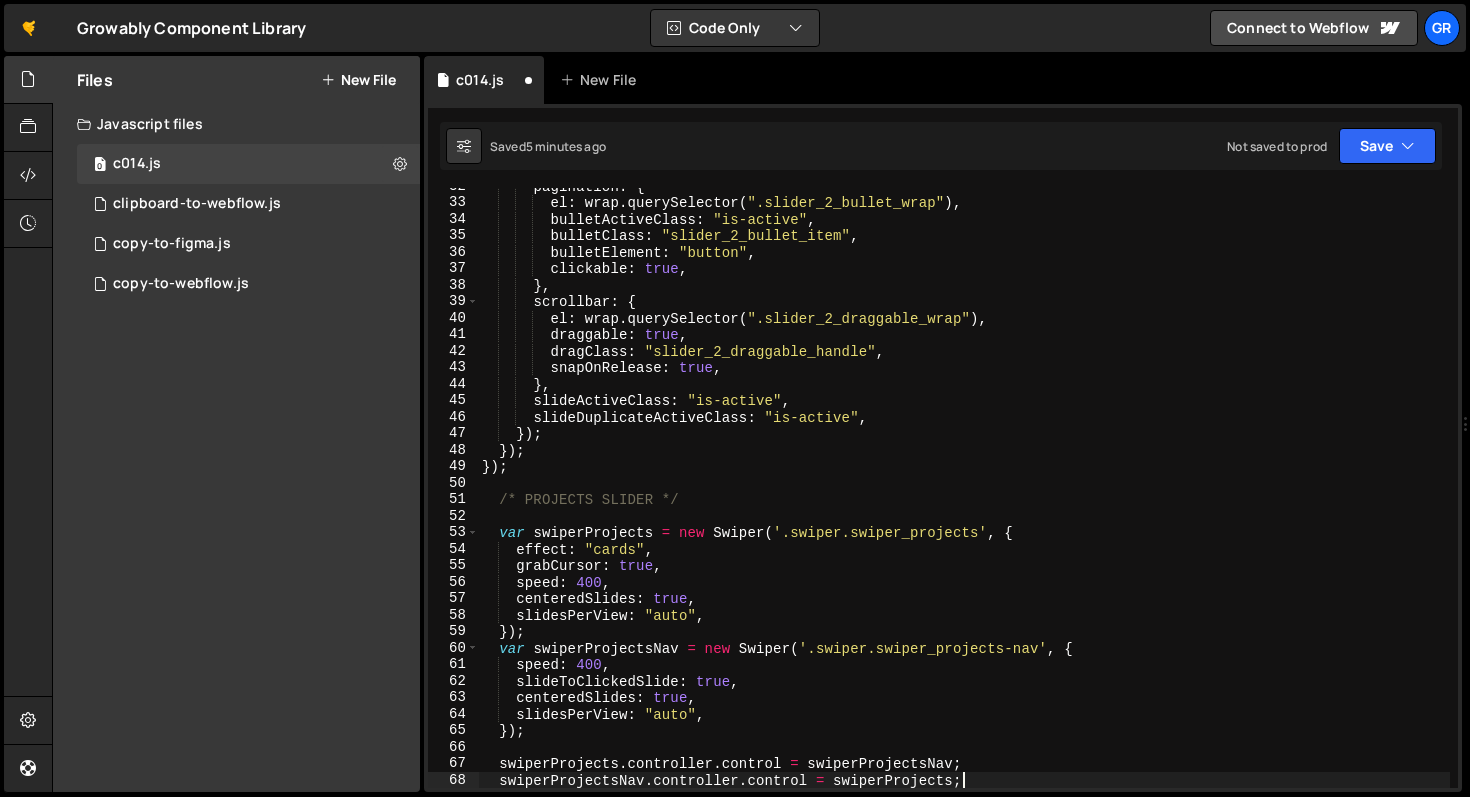 click on "pagination :   {             el :   wrap . querySelector ( ".slider_2_bullet_wrap" ) ,             bulletActiveClass :   "is-active" ,             bulletClass :   "slider_2_bullet_item" ,             bulletElement :   "button" ,             clickable :   true ,          } ,          scrollbar :   {             el :   wrap . querySelector ( ".slider_2_draggable_wrap" ) ,             draggable :   true ,             dragClass :   "slider_2_draggable_handle" ,             snapOnRelease :   true ,          } ,          slideActiveClass :   "is-active" ,          slideDuplicateActiveClass :   "is-active" ,       }) ;    }) ; }) ;    /* PROJECTS SLIDER */    var   swiperProjects   =   new   Swiper ( '.swiper.swiper_projects' ,   {       effect :   "cards" ,       grabCursor :   true ,       speed :   400 ,       centeredSlides :   true ,       slidesPerView :   "auto" ,    }) ;    var   swiperProjectsNav   =   new   Swiper ( '.swiper.swiper_projects-nav' ,   {       speed :   400 ,       :   true ,       :" at bounding box center (964, 494) 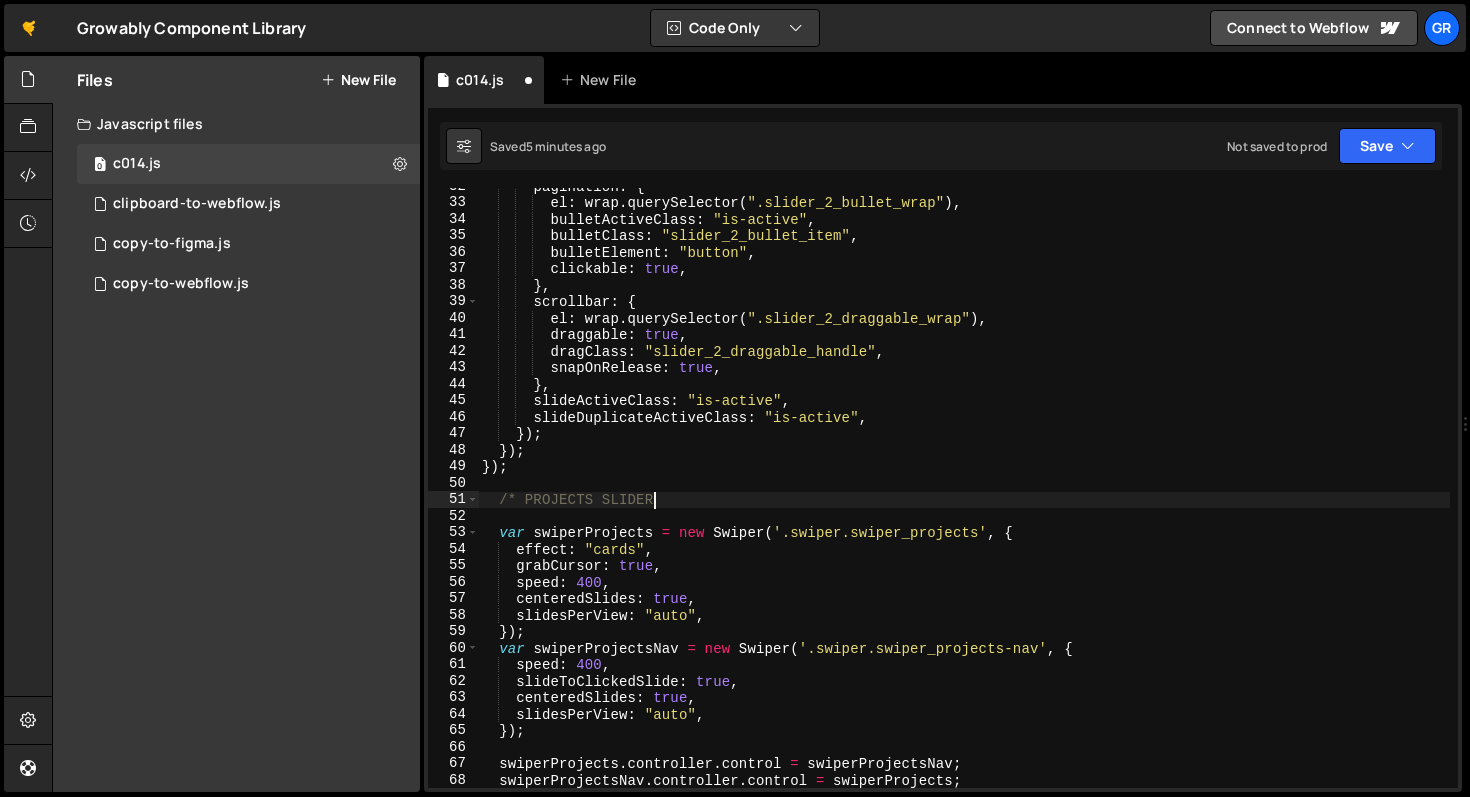 scroll, scrollTop: 814, scrollLeft: 0, axis: vertical 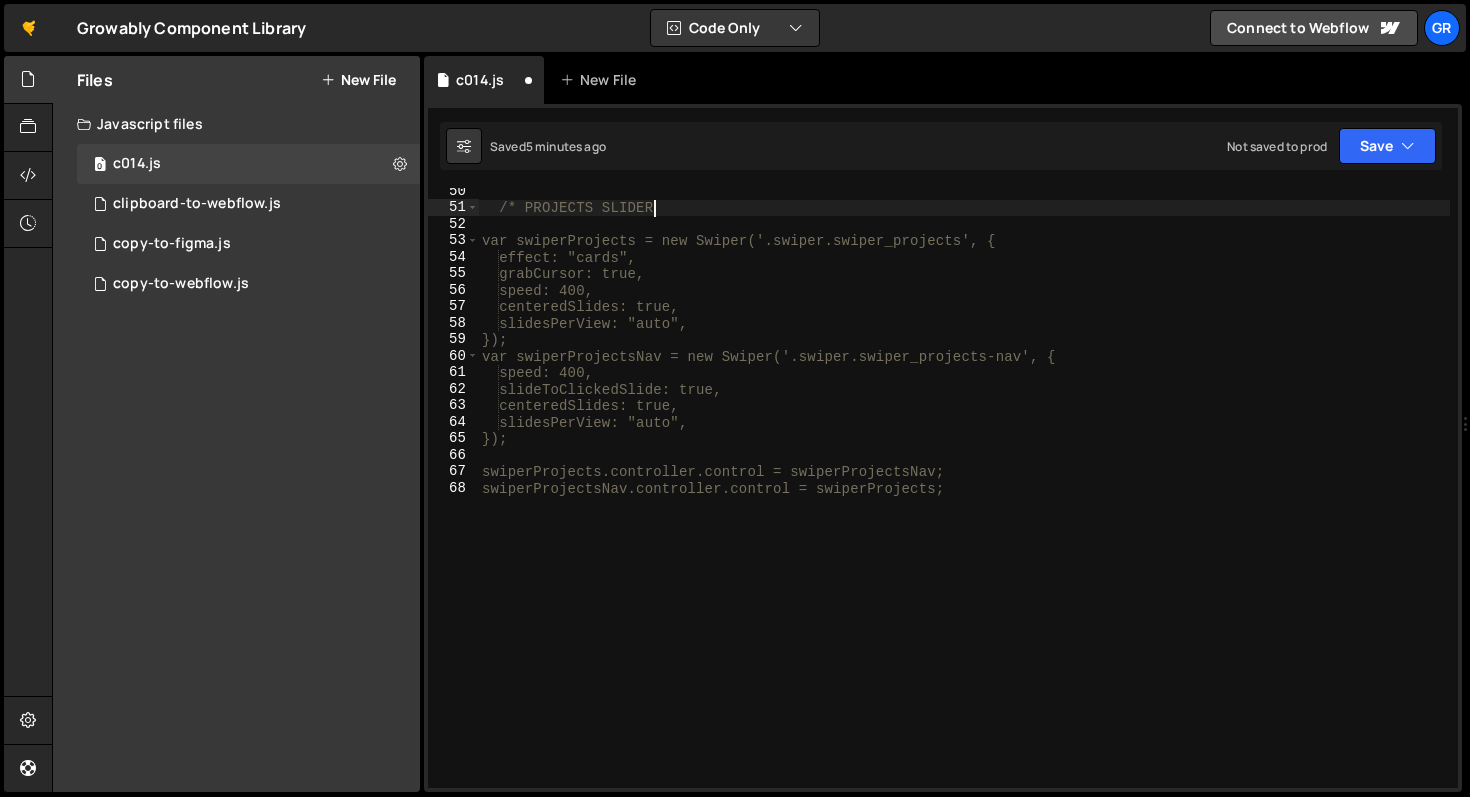click on "/* PROJECTS SLIDER   var swiperProjects = new Swiper('.swiper.swiper_projects', {      effect: "cards",      grabCursor: true,      speed: 400,      centeredSlides: true,      slidesPerView: "auto",   });   var swiperProjectsNav = new Swiper('.swiper.swiper_projects-nav', {      speed: 400,      slideToClickedSlide: true,      centeredSlides: true,      slidesPerView: "auto",   });   swiperProjects.controller.control = swiperProjectsNav;   swiperProjectsNav.controller.control = swiperProjects;" at bounding box center (964, 499) 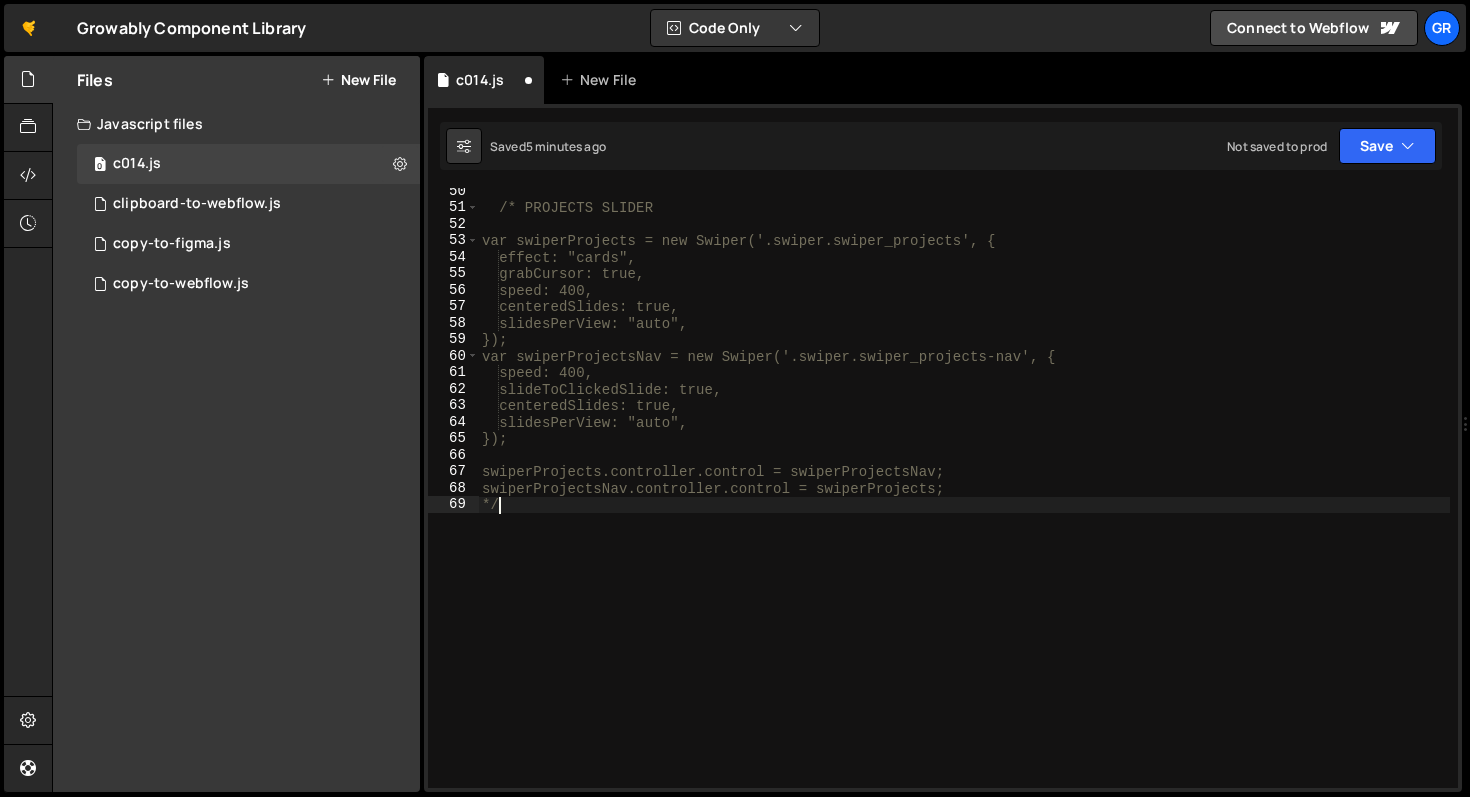 scroll, scrollTop: 0, scrollLeft: 0, axis: both 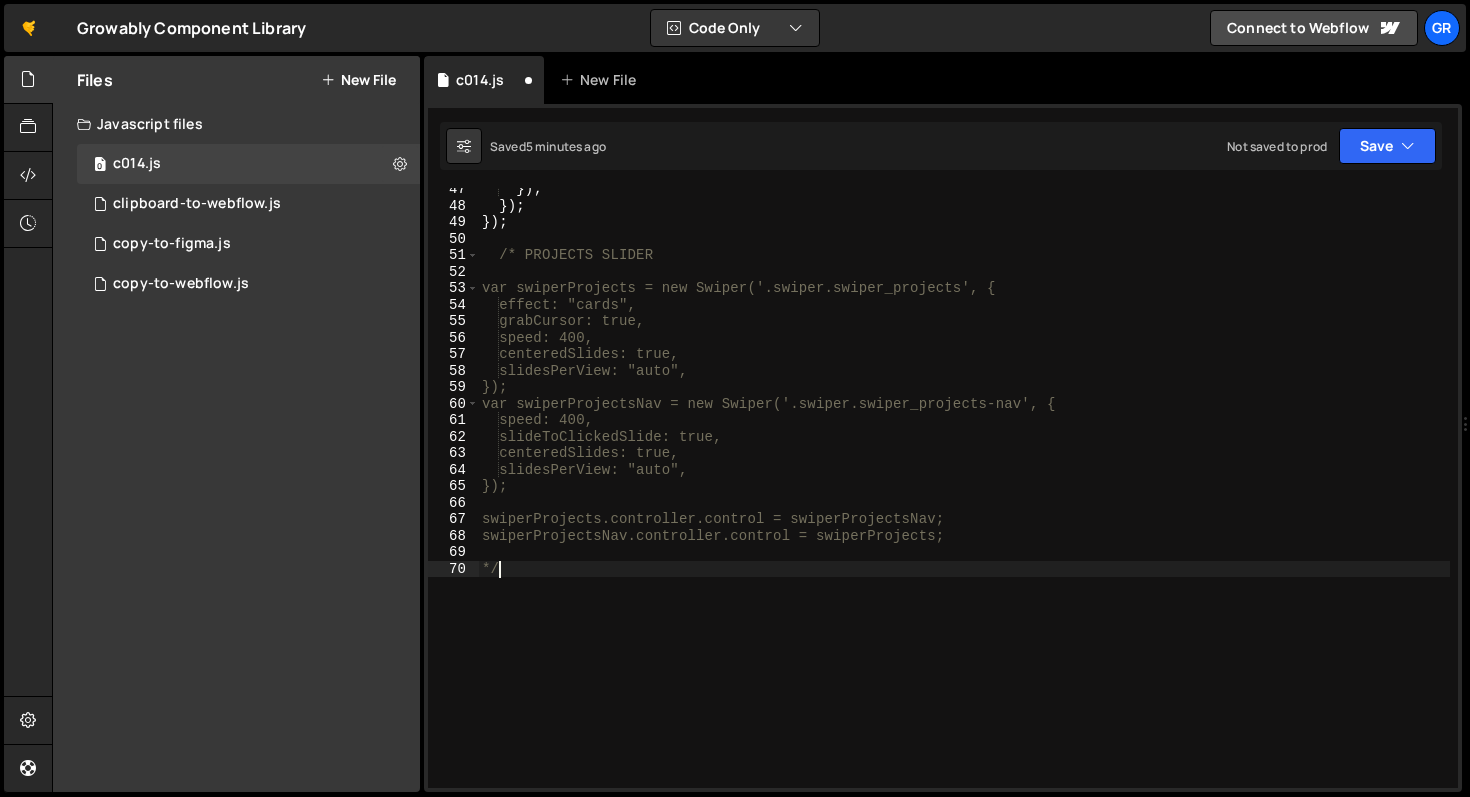 click on "}) ;    }) ; }) ;    /* PROJECTS SLIDER   var swiperProjects = new Swiper('.swiper.swiper_projects', {      effect: "cards",      grabCursor: true,      speed: 400,      centeredSlides: true,      slidesPerView: "auto",   });   var swiperProjectsNav = new Swiper('.swiper.swiper_projects-nav', {      speed: 400,      slideToClickedSlide: true,      centeredSlides: true,      slidesPerView: "auto",   });   swiperProjects.controller.control = swiperProjectsNav;   swiperProjectsNav.controller.control = swiperProjects;      */" at bounding box center (964, 497) 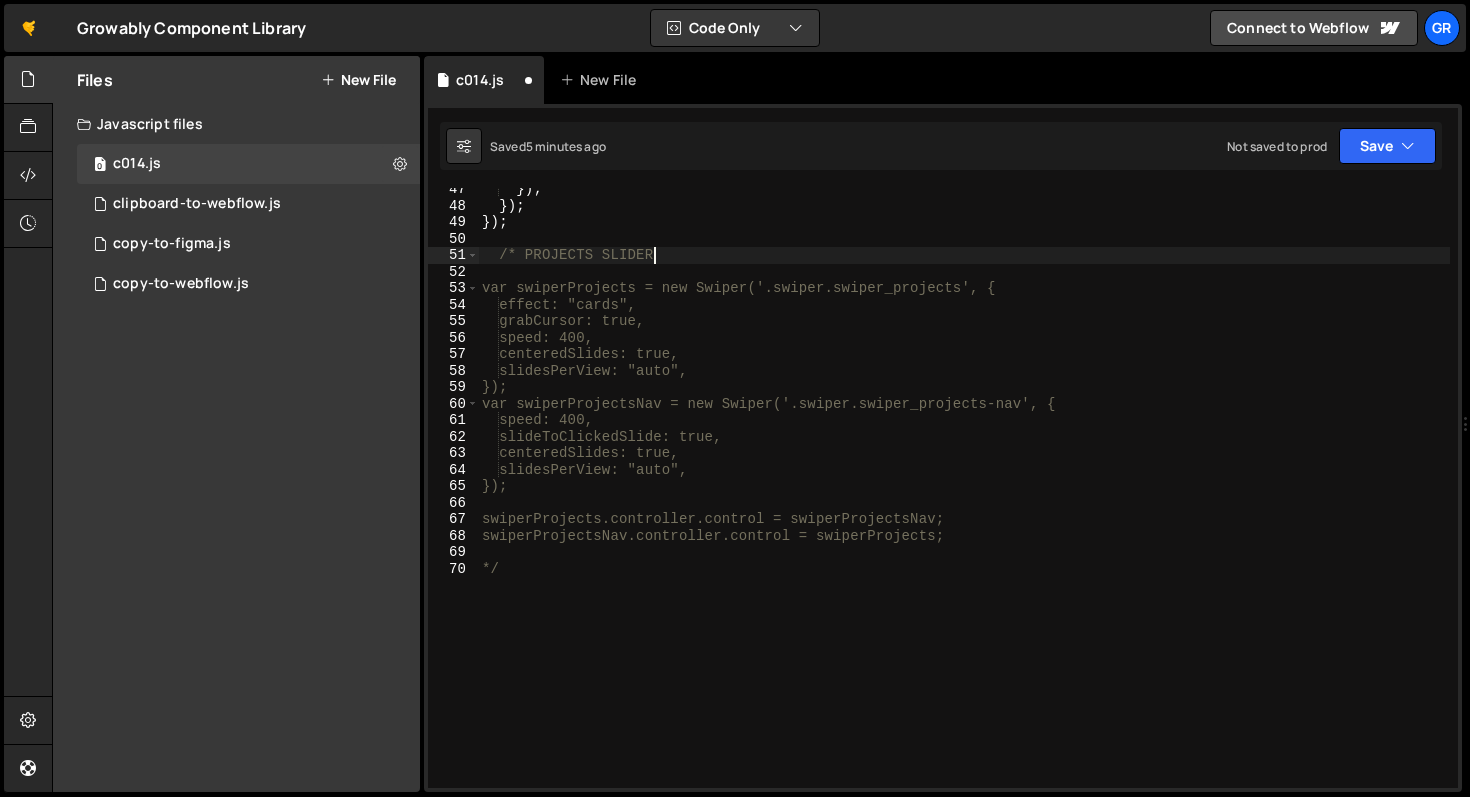 type on "/* PROJECTS SLIDER" 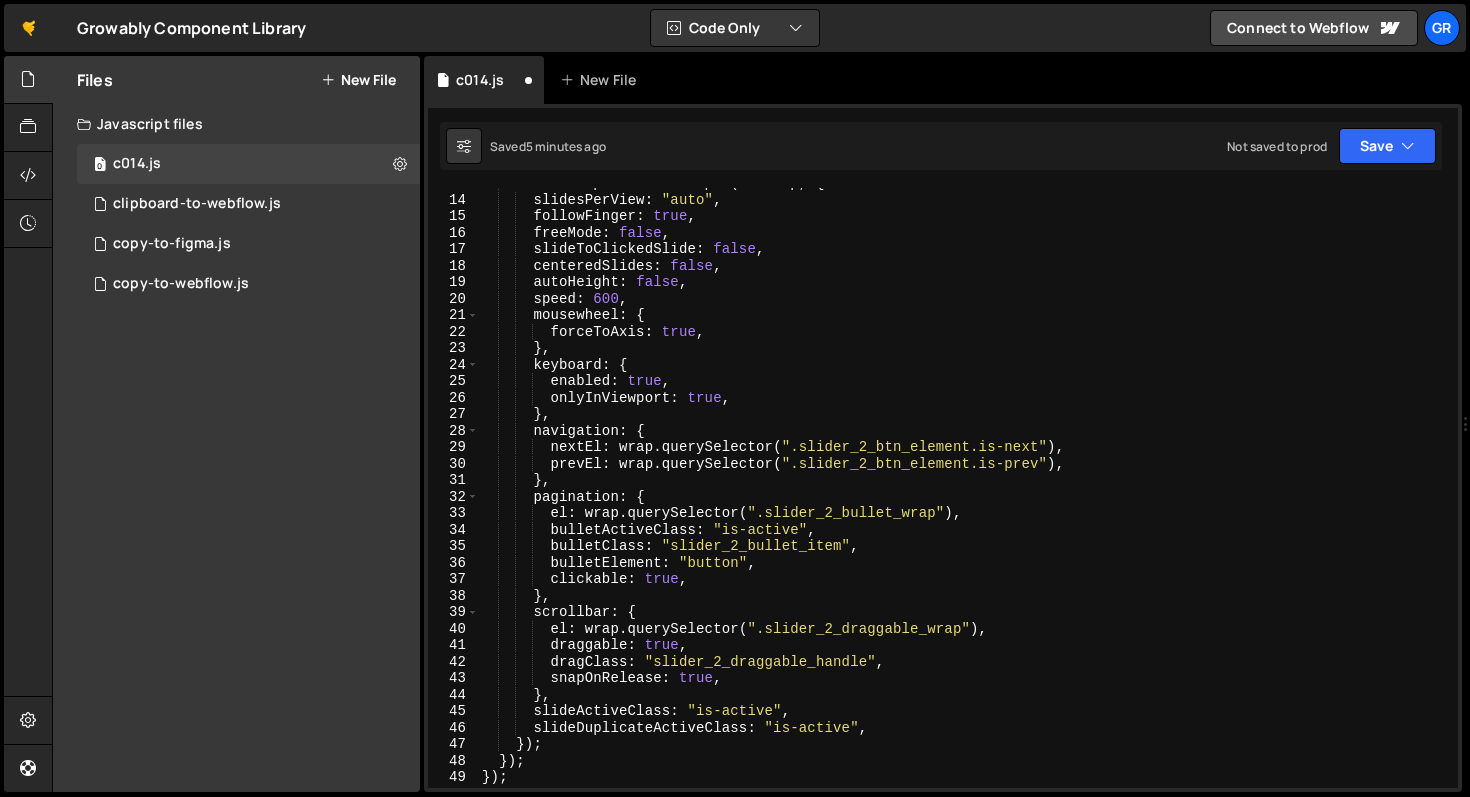 scroll, scrollTop: 0, scrollLeft: 0, axis: both 